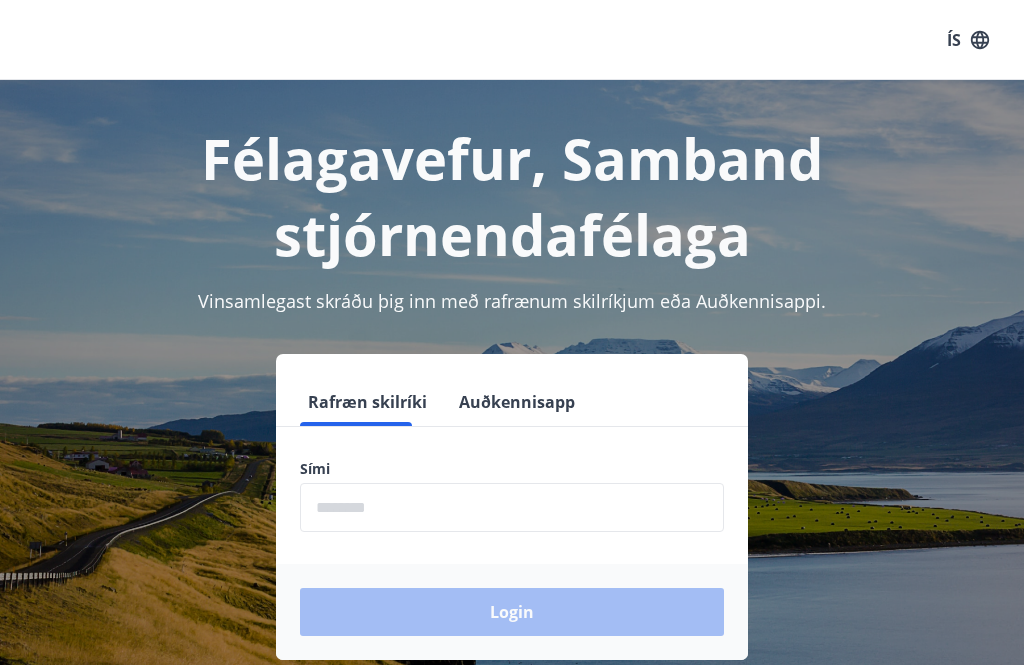 scroll, scrollTop: 0, scrollLeft: 0, axis: both 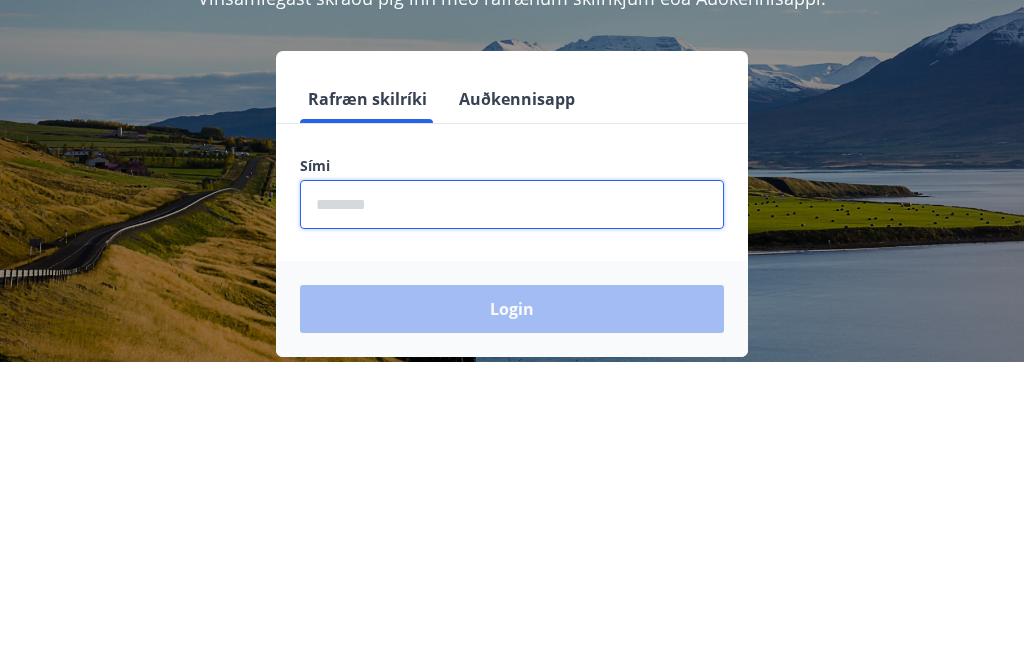 type on "*" 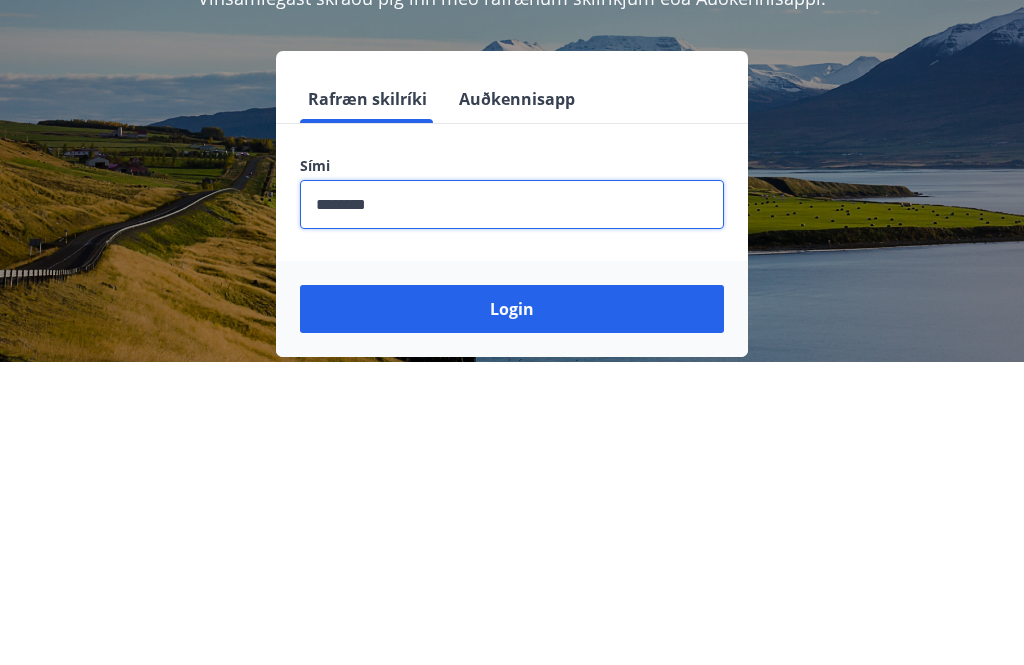 scroll, scrollTop: 303, scrollLeft: 0, axis: vertical 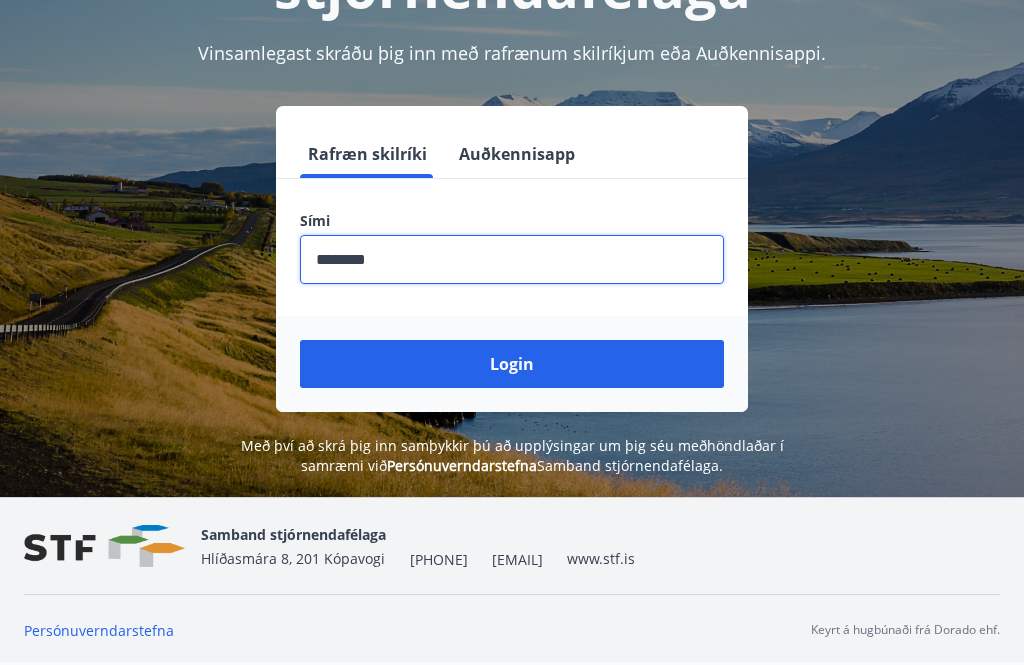 type on "********" 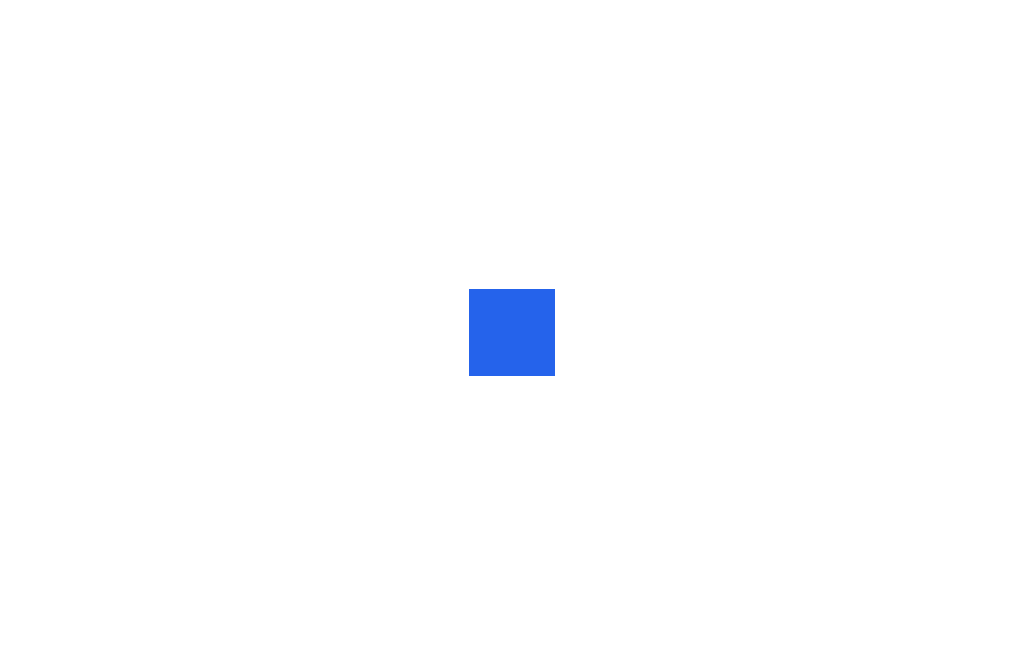 scroll, scrollTop: 0, scrollLeft: 0, axis: both 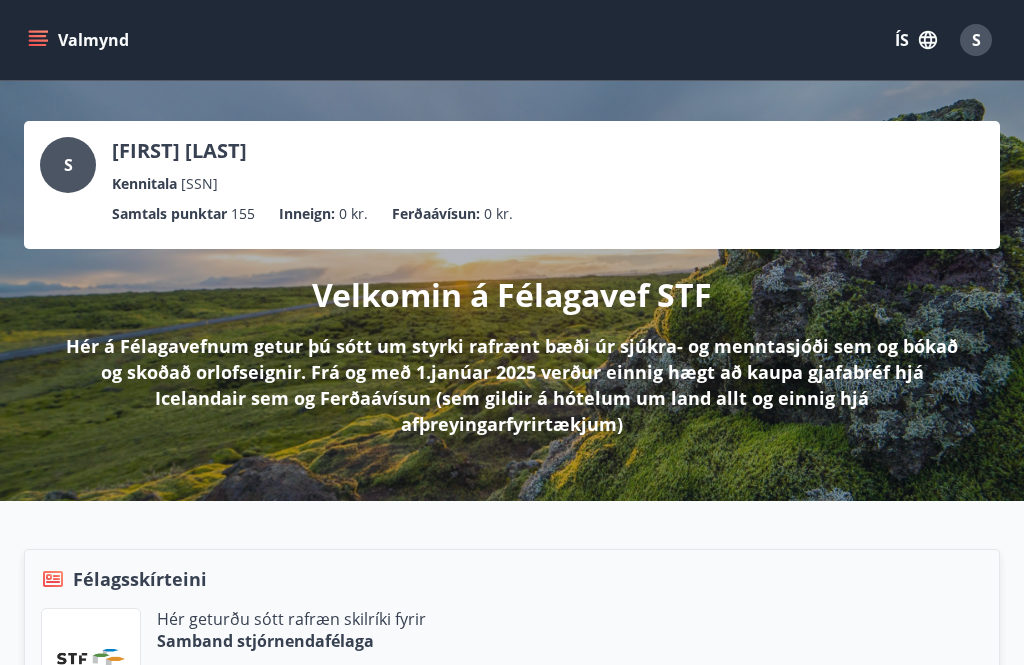 click 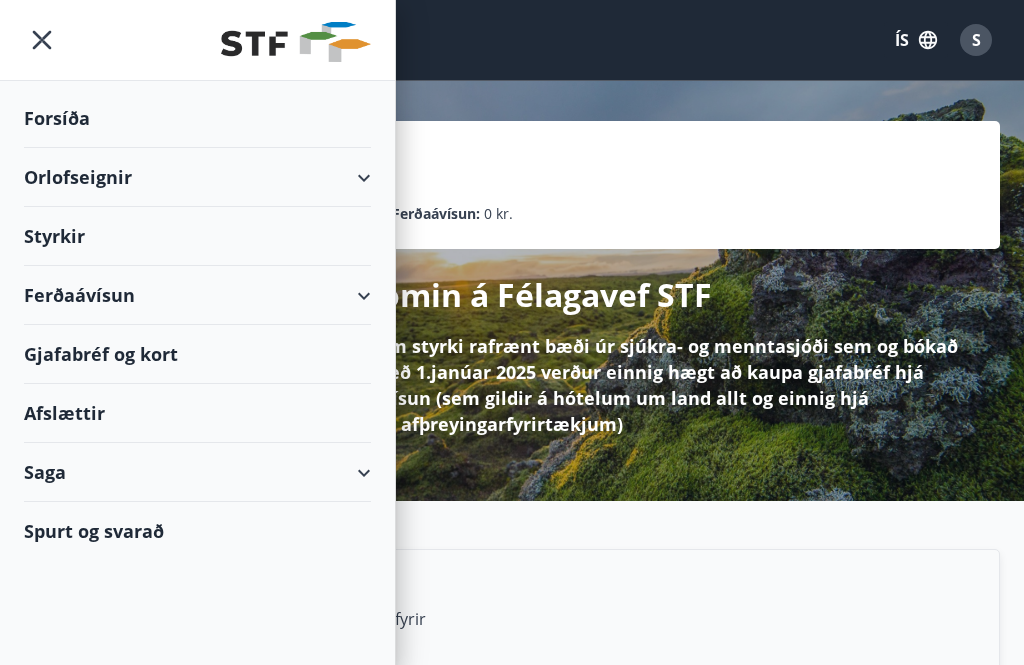 click on "Orlofseignir" at bounding box center (197, 177) 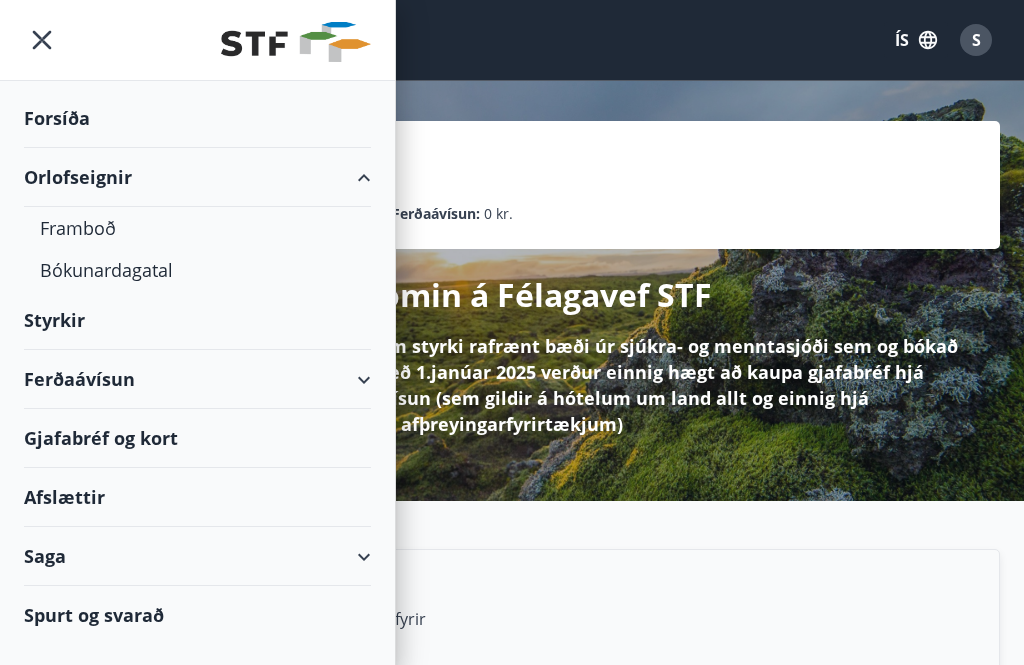 click on "Bókunardagatal" at bounding box center [197, 270] 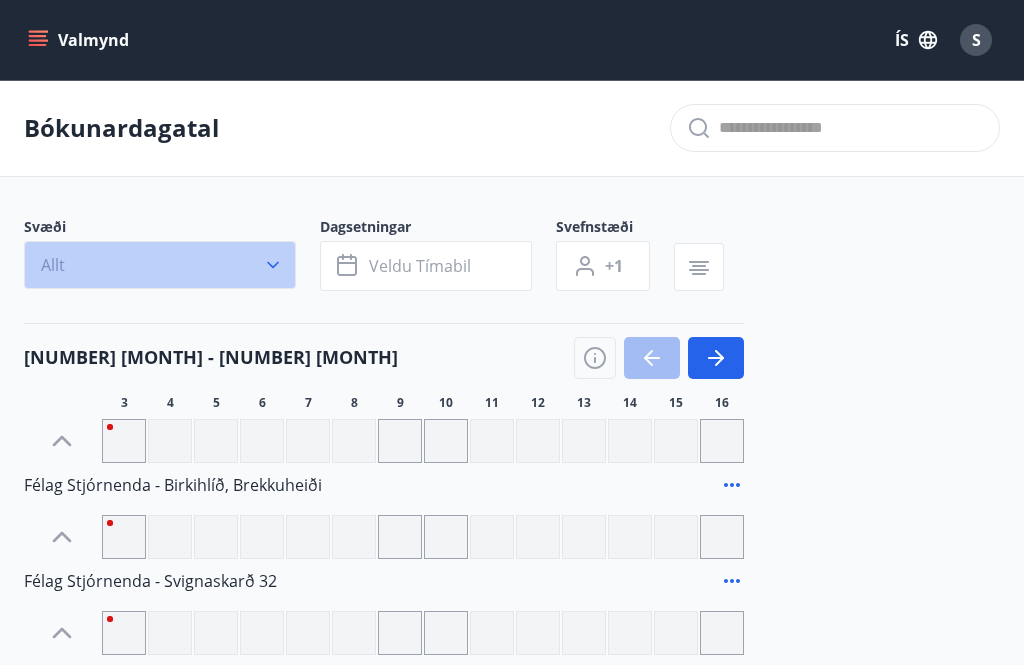 click 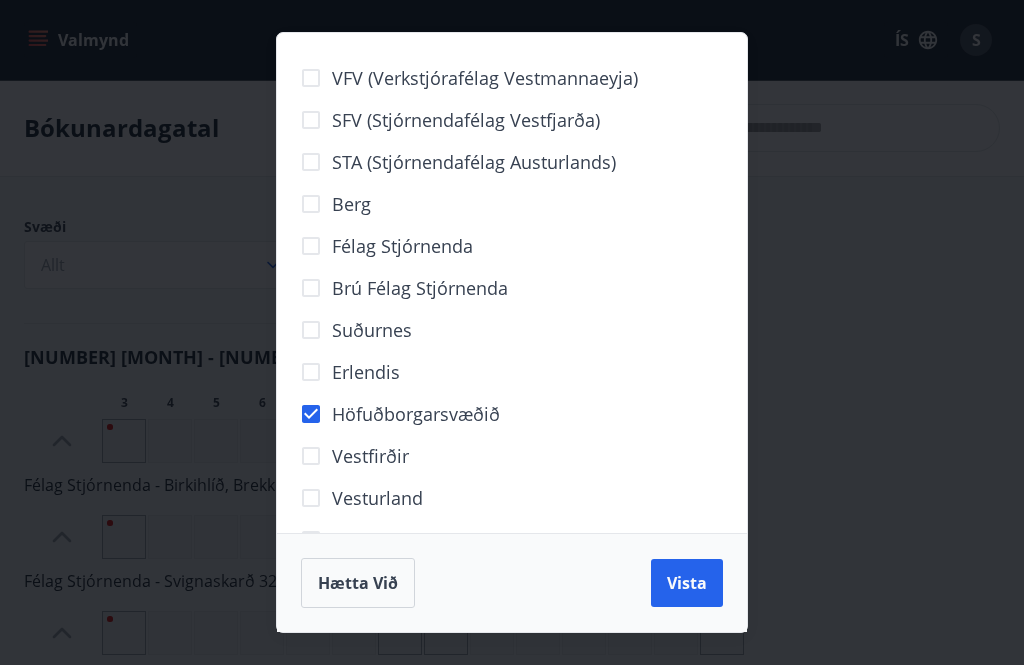 click on "Vista" at bounding box center (687, 583) 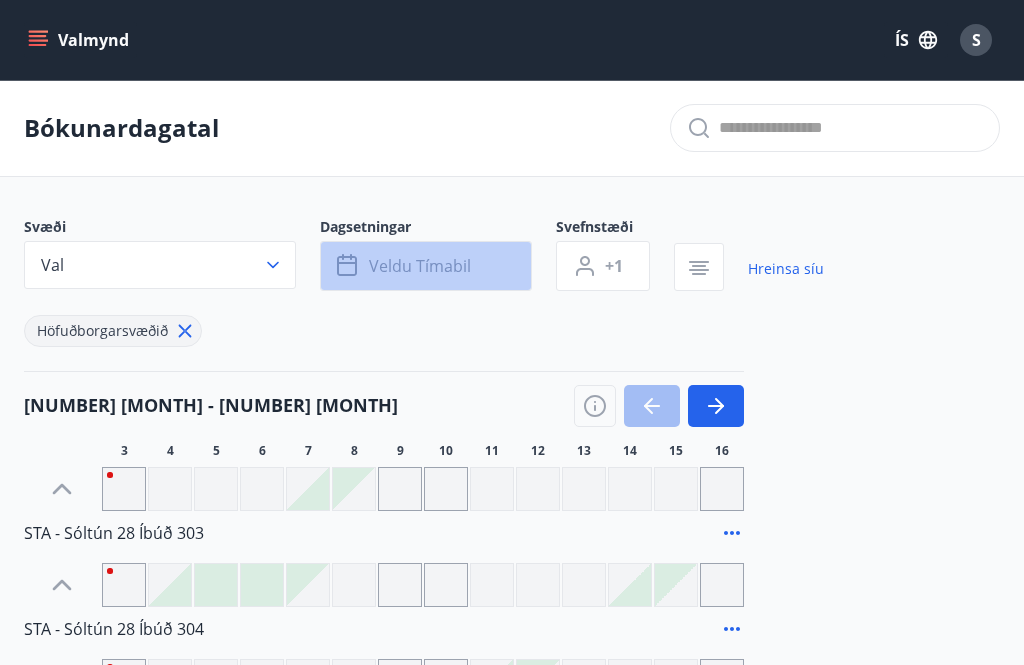 click on "Veldu tímabil" at bounding box center [420, 266] 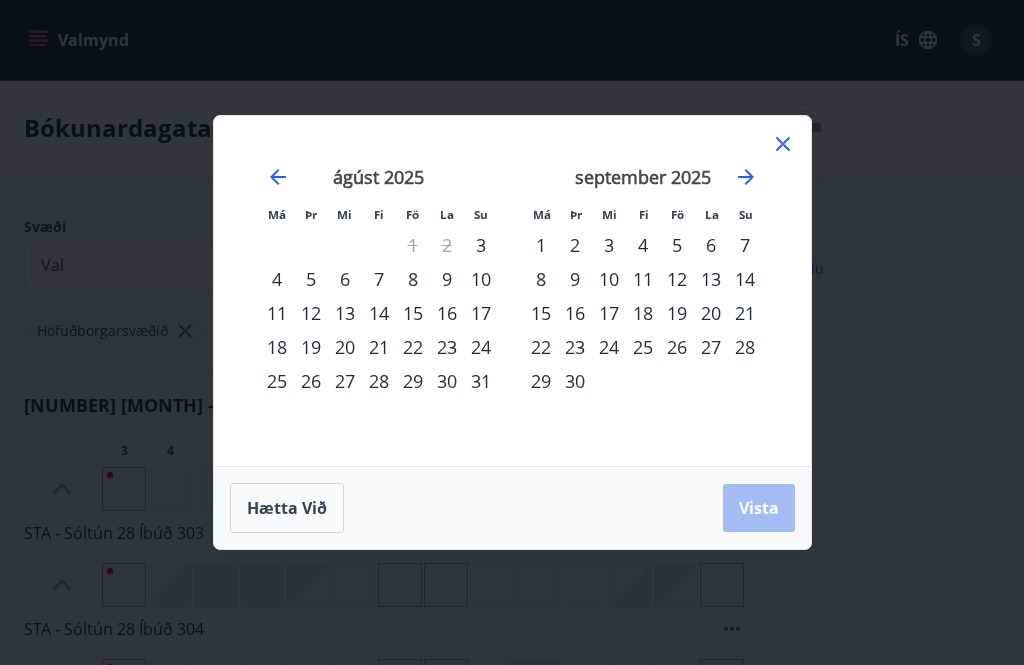 click on "7" at bounding box center (379, 279) 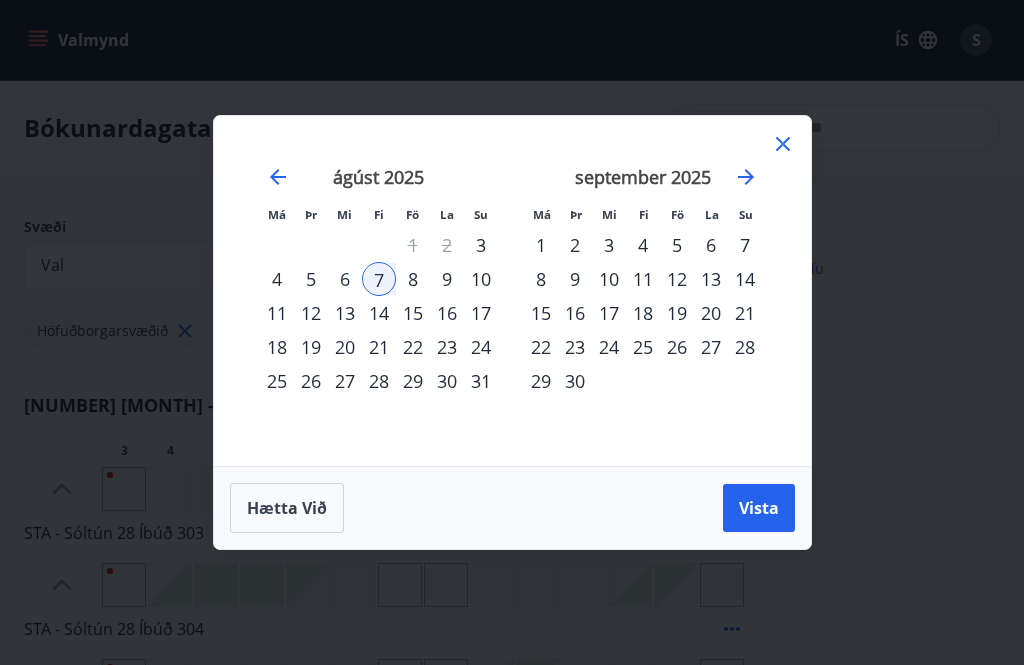 click on "8" at bounding box center (413, 279) 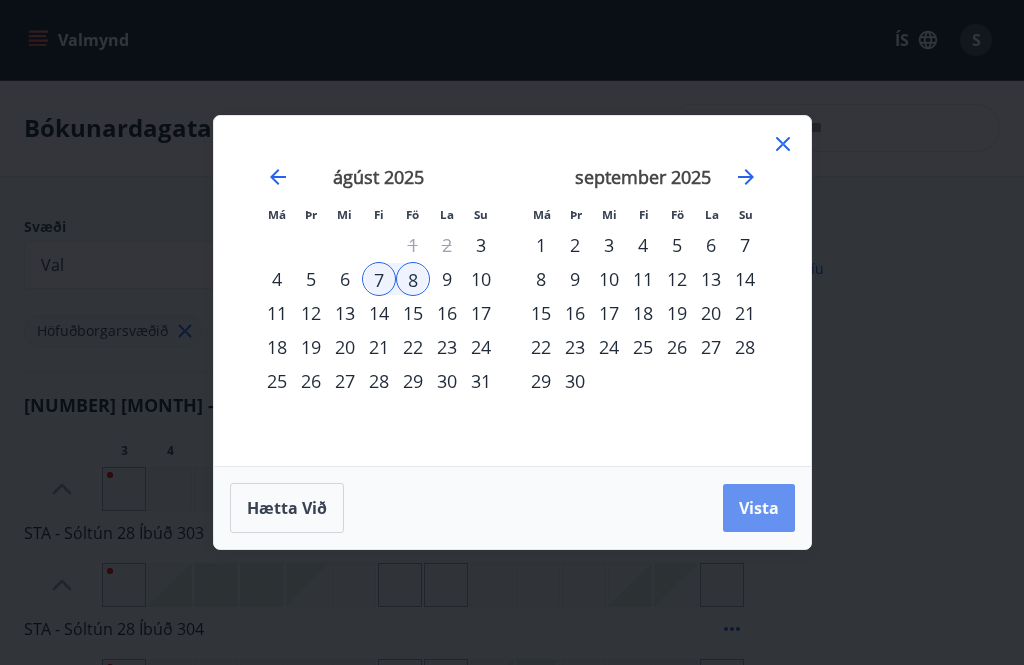 click on "Vista" at bounding box center [759, 508] 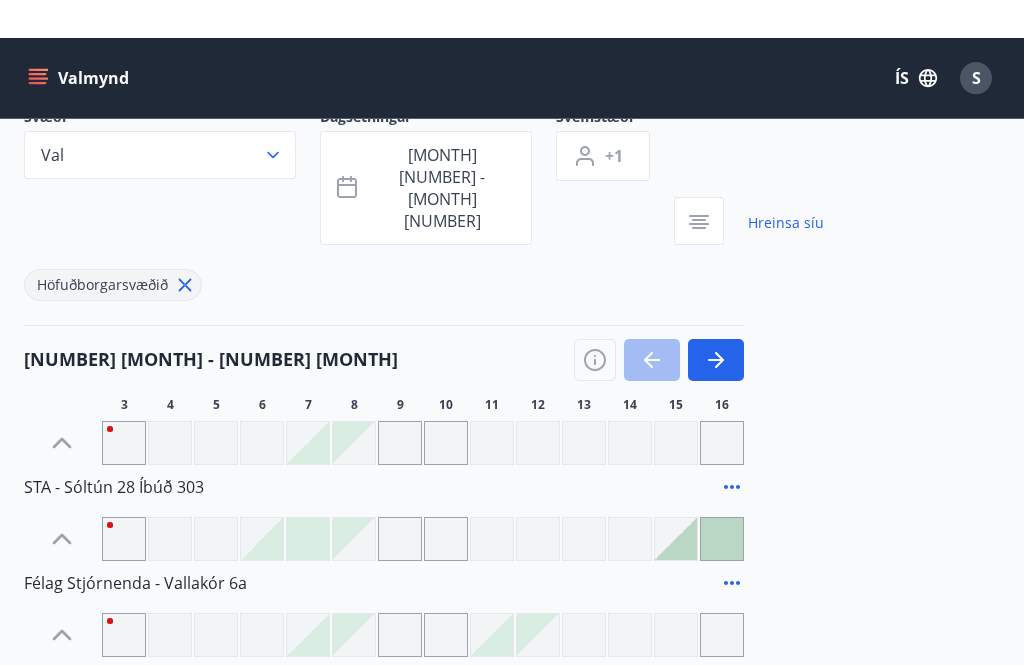 scroll, scrollTop: 0, scrollLeft: 0, axis: both 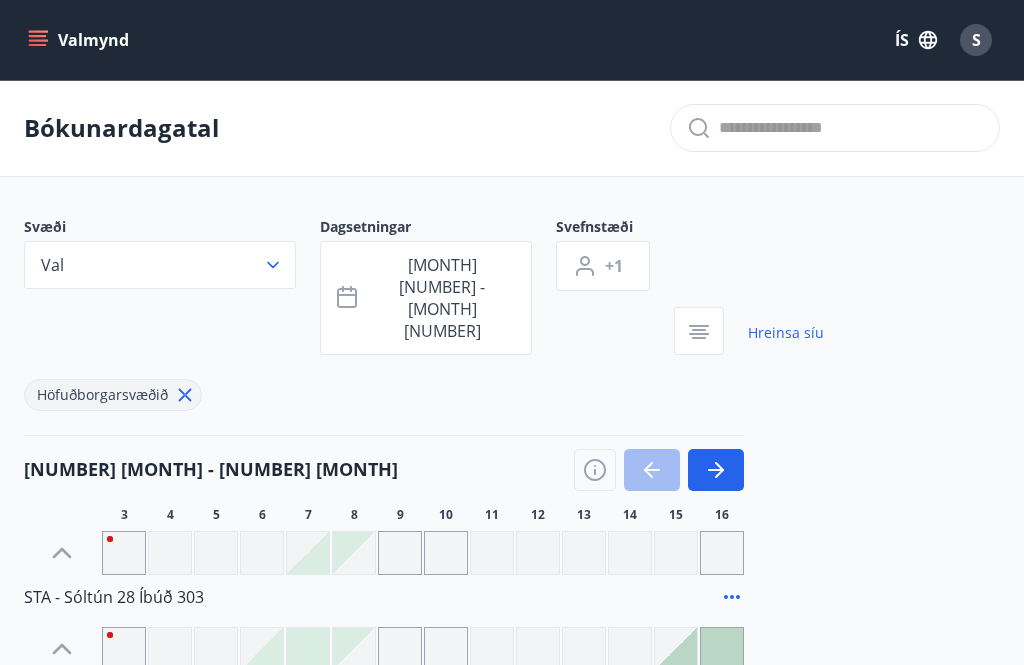 click 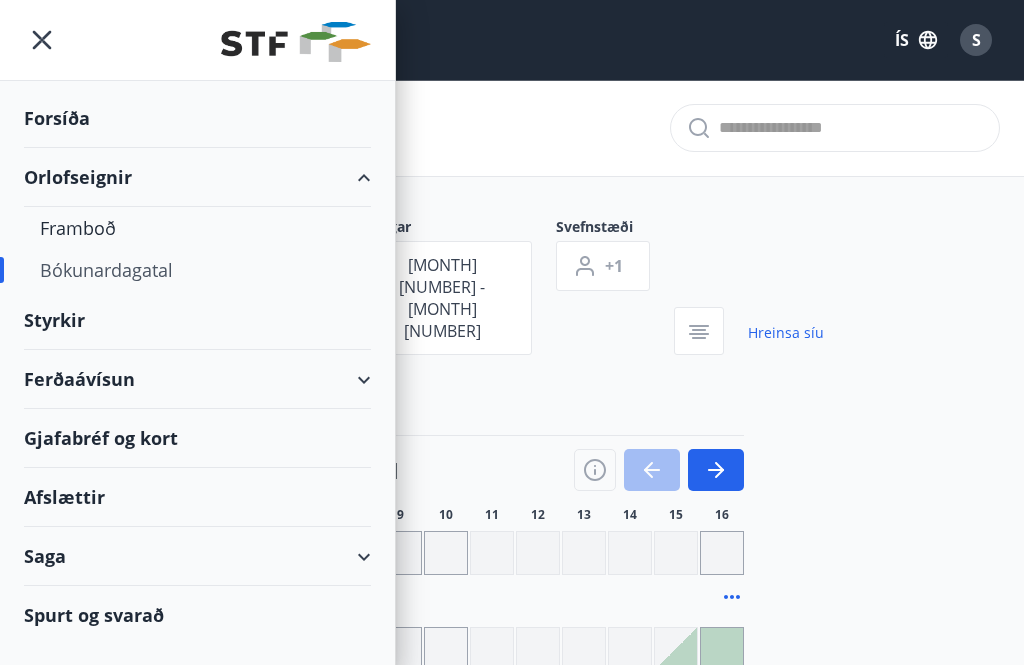 click on "Bókunardagatal" at bounding box center [197, 270] 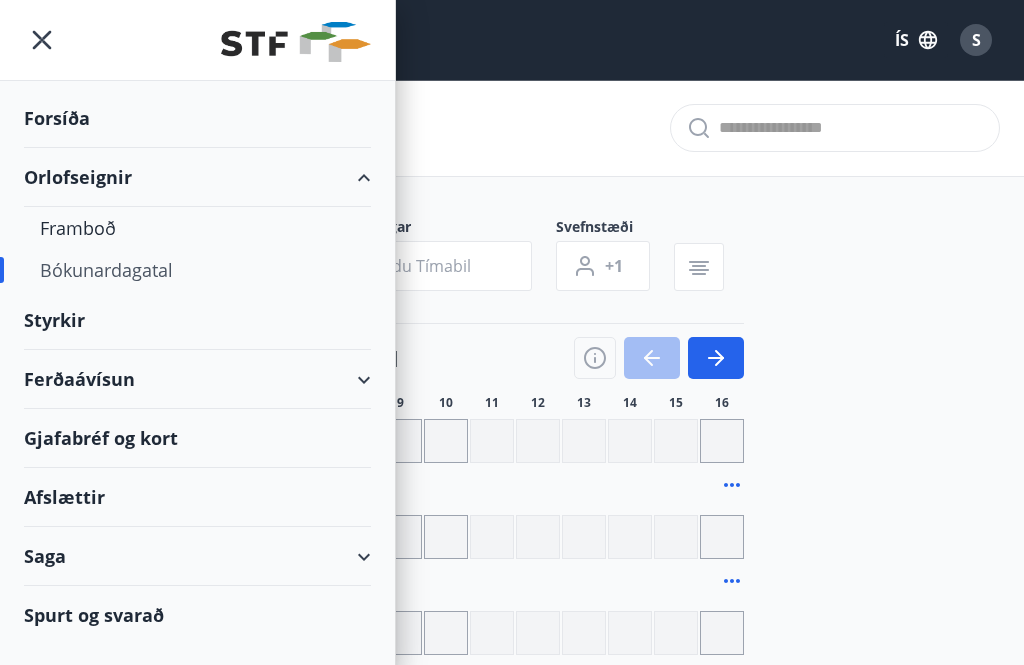 click on "Bókunardagatal" at bounding box center [197, 270] 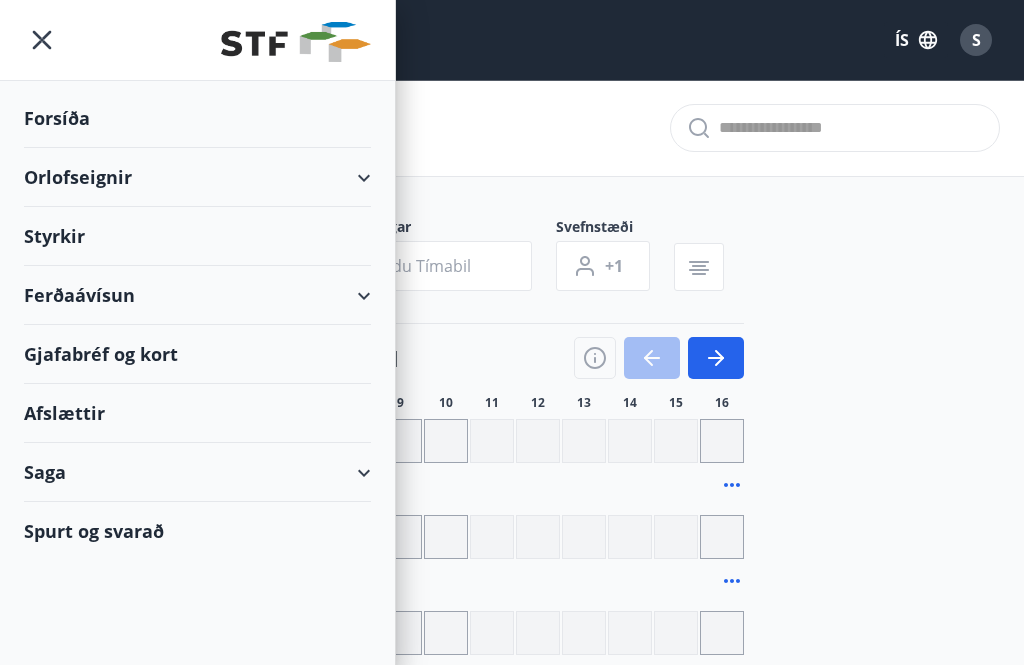 click on "Ferðaávísun" at bounding box center (197, 295) 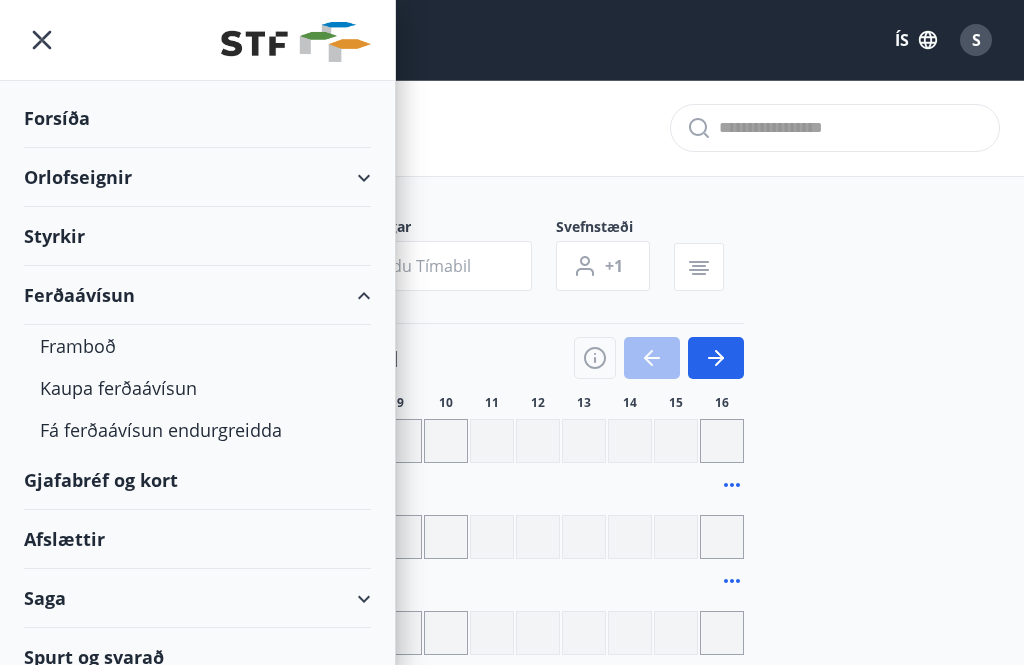 click on "Orlofseignir" at bounding box center (197, 177) 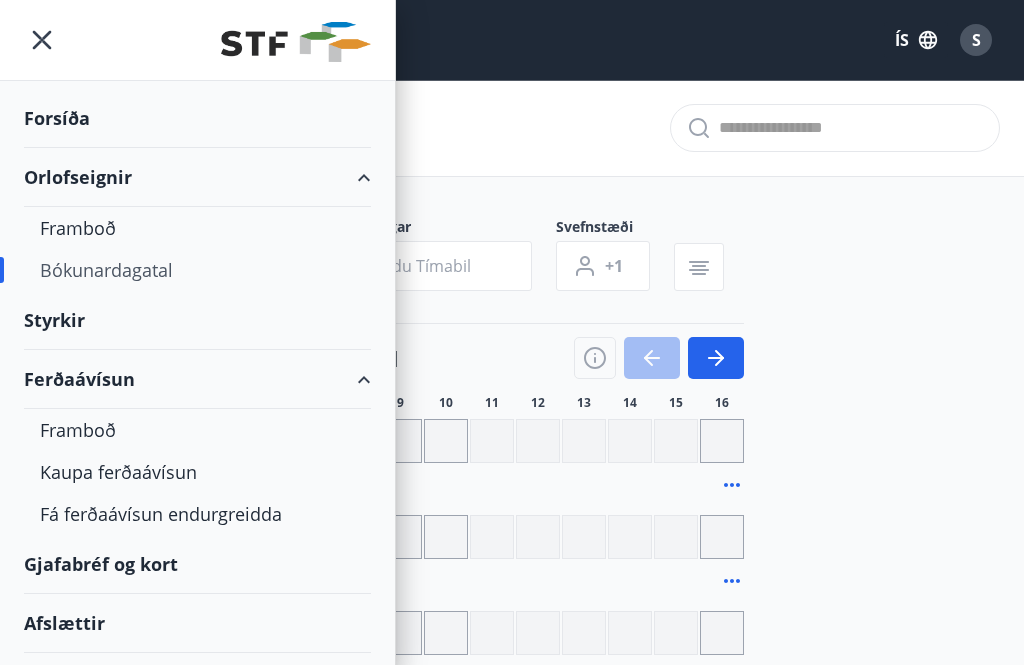click on "Bókunardagatal" at bounding box center [197, 270] 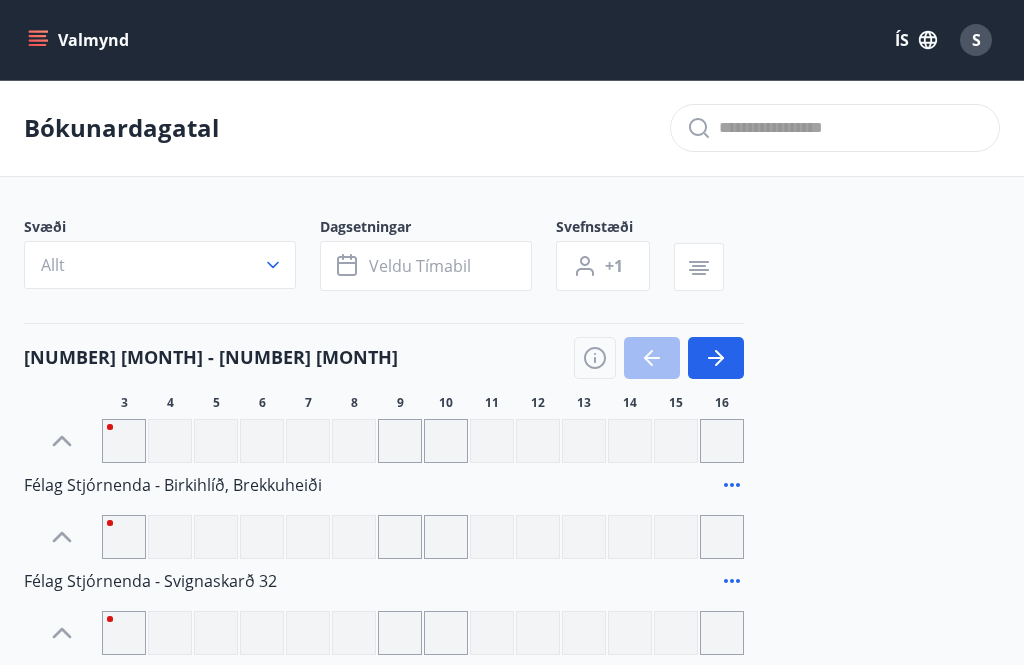 click at bounding box center (851, 128) 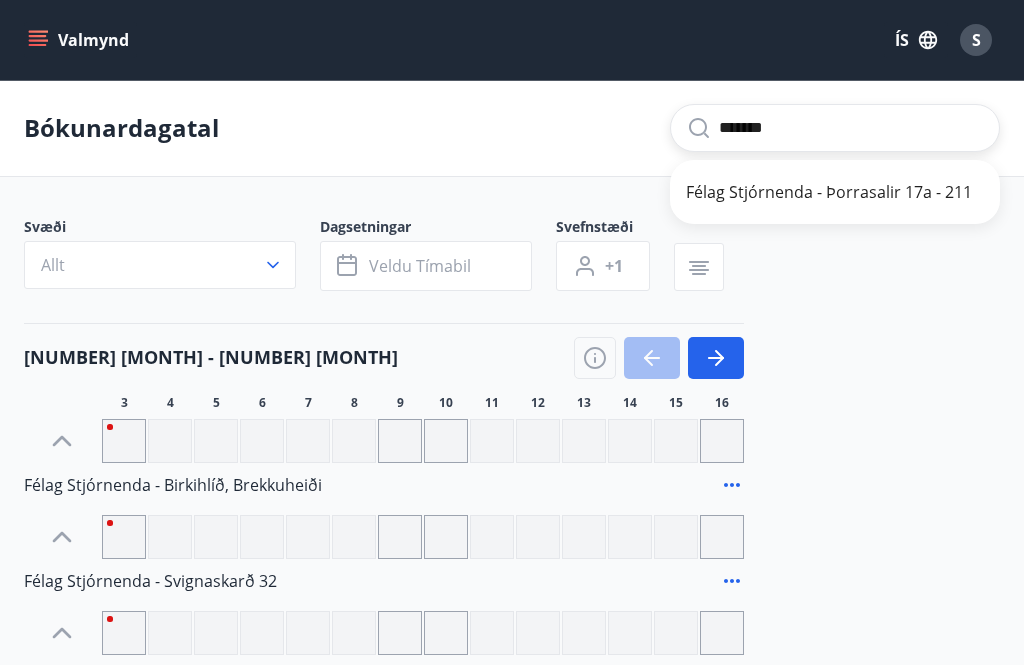 click on "Félag Stjórnenda - Þorrasalir 17a - 211" at bounding box center [835, 192] 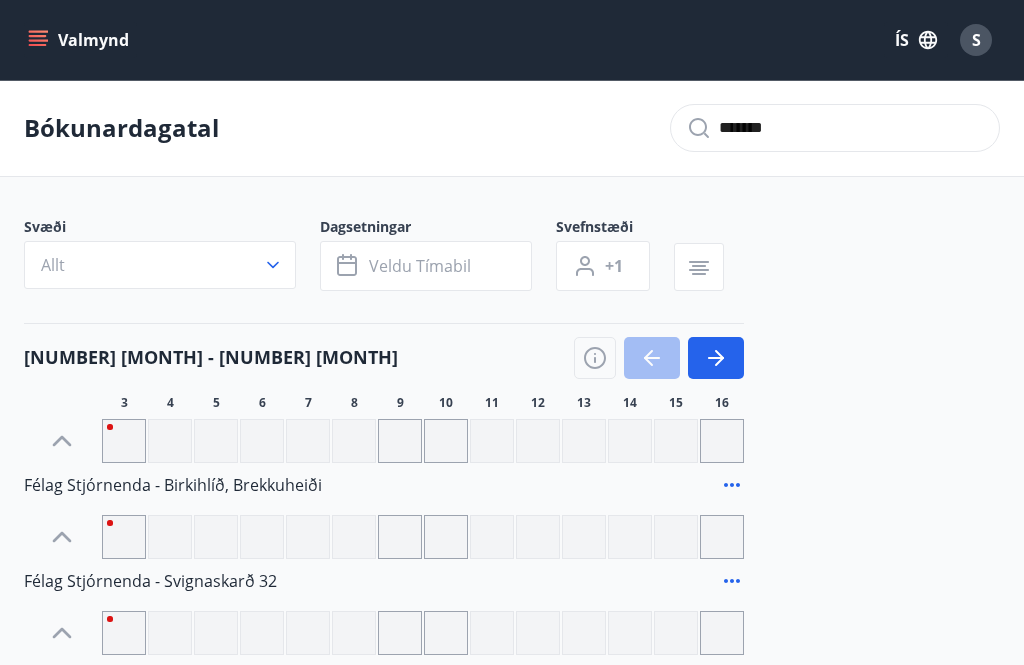 type on "**********" 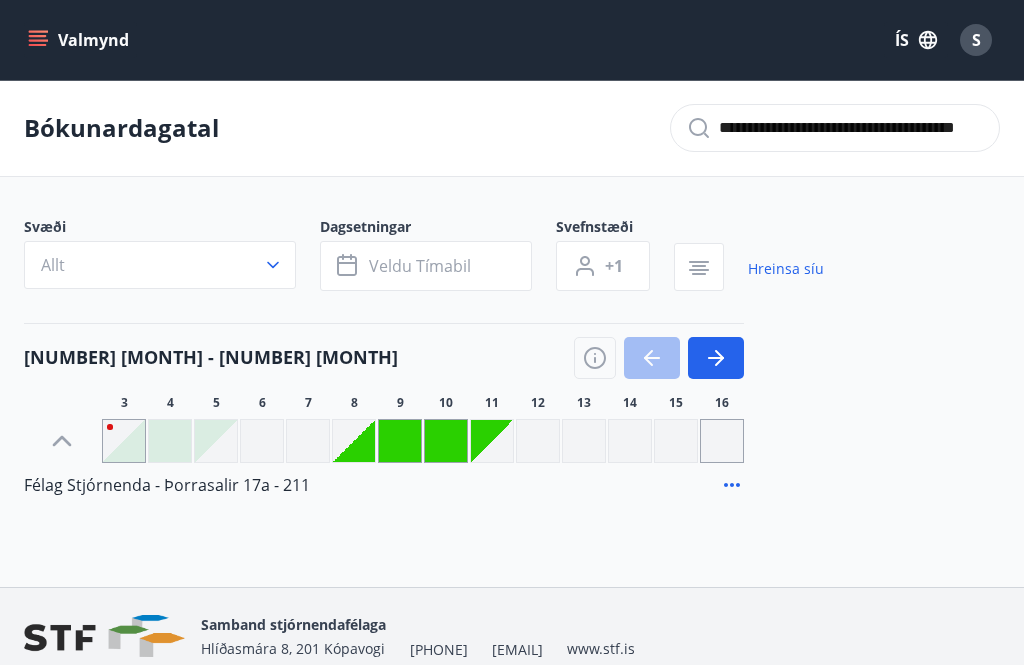 click at bounding box center (308, 441) 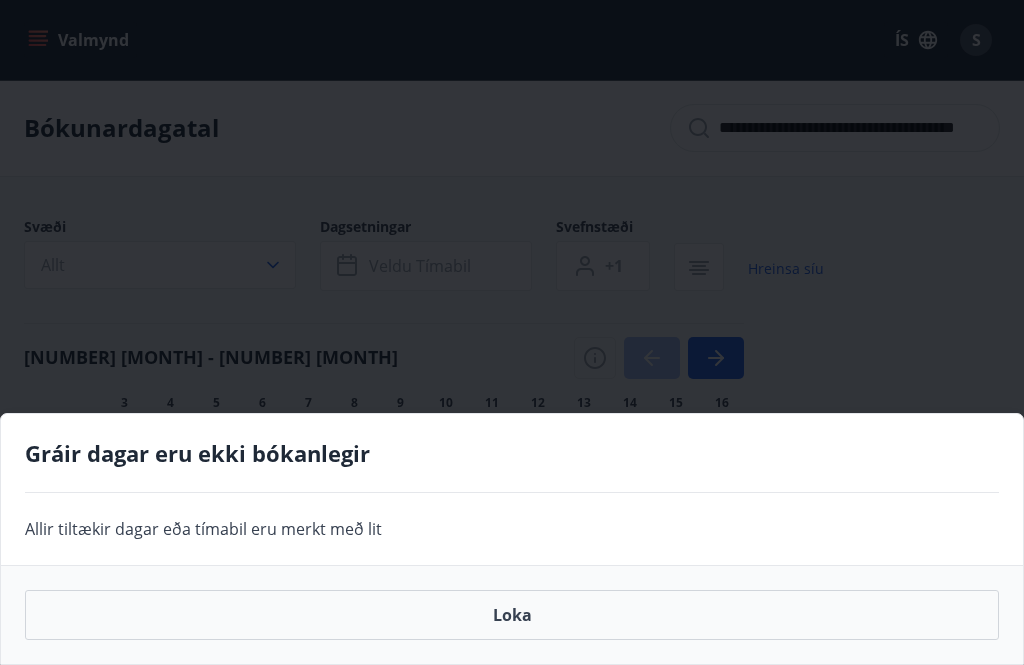 click on "Loka" at bounding box center (512, 615) 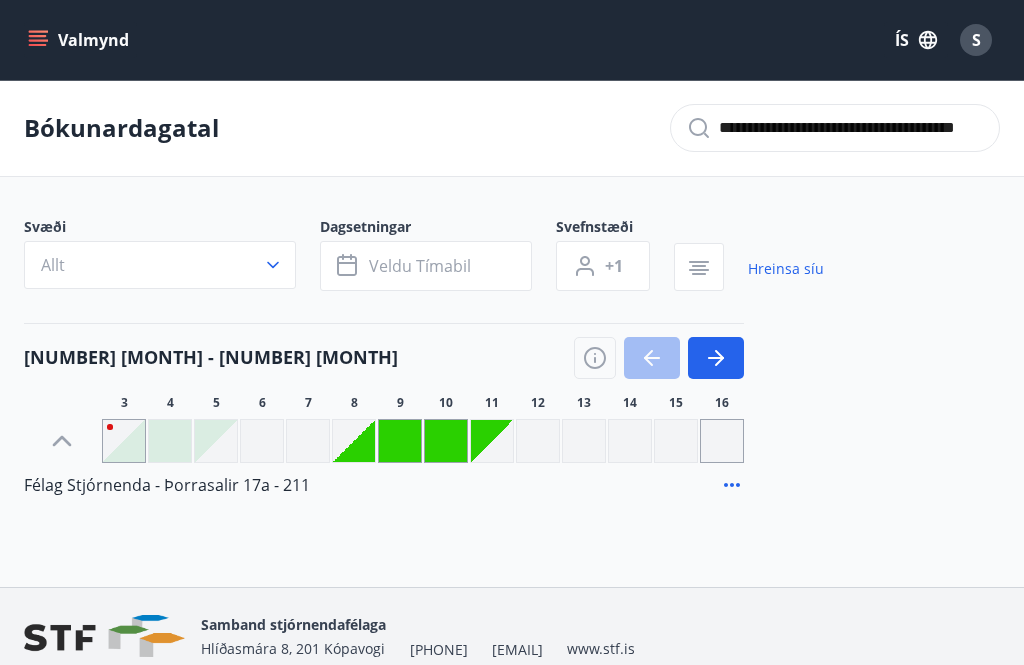 click on "S" at bounding box center (976, 40) 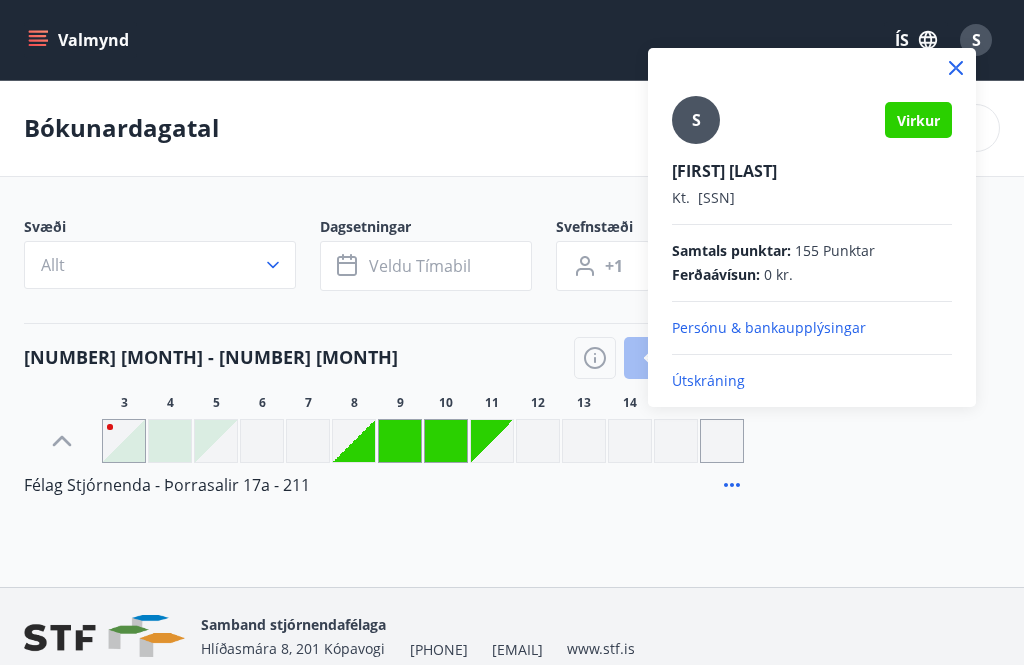 click 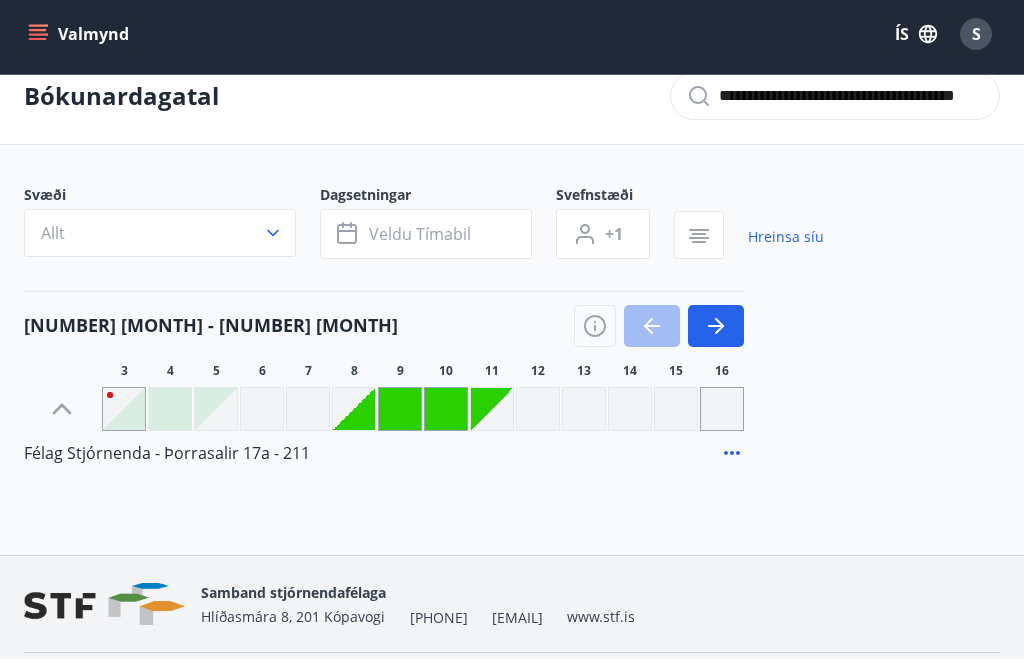 scroll, scrollTop: 0, scrollLeft: 0, axis: both 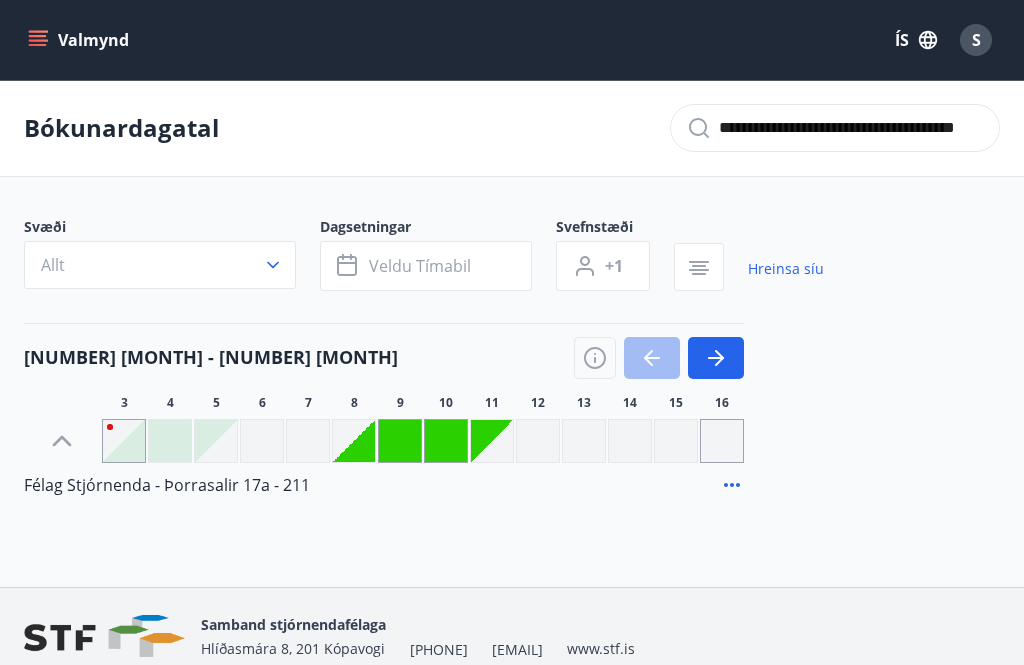 click on "Veldu tímabil" at bounding box center [426, 266] 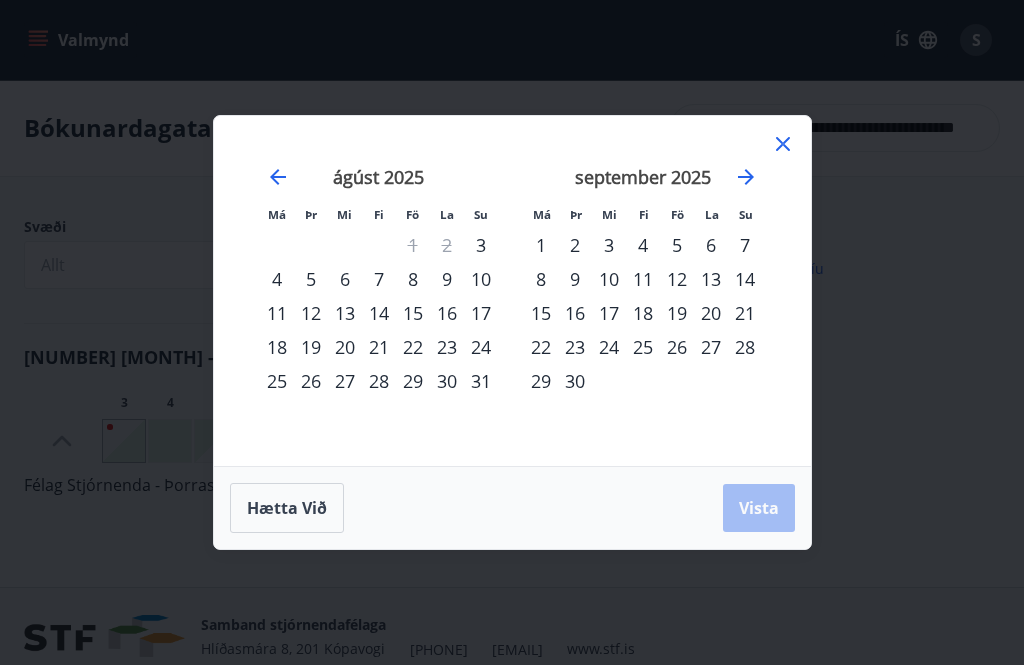click on "7" at bounding box center [379, 279] 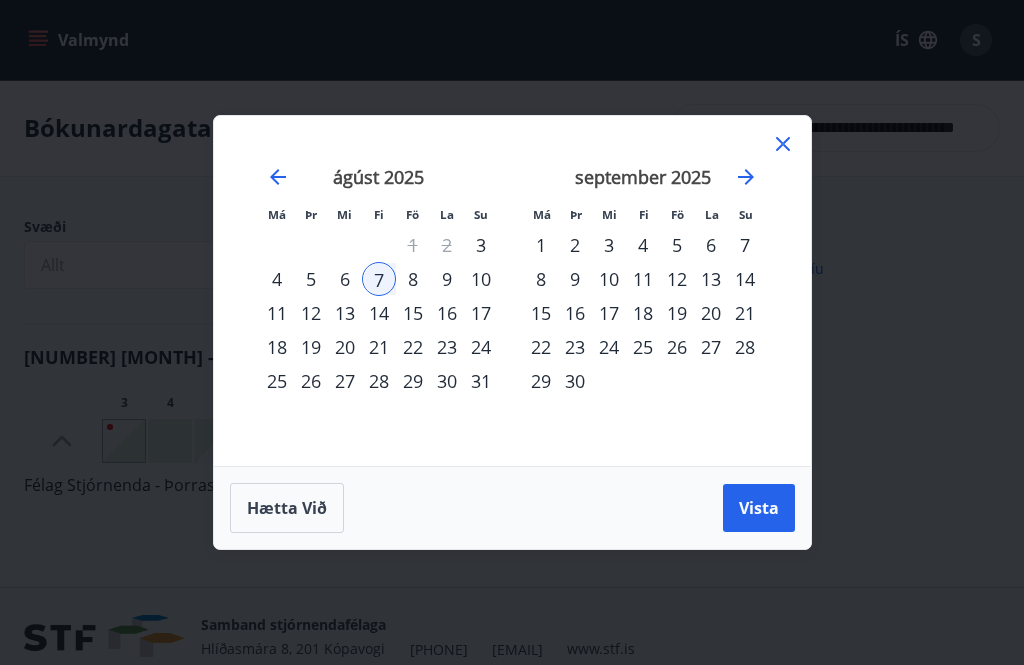 click on "8" at bounding box center [413, 279] 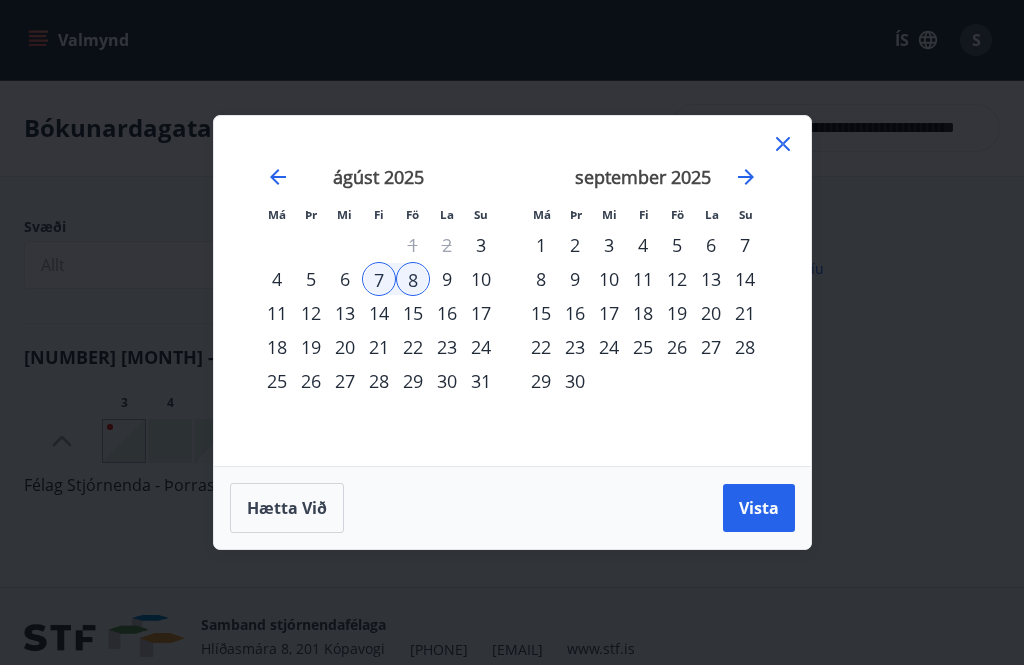 click on "Vista" at bounding box center [759, 508] 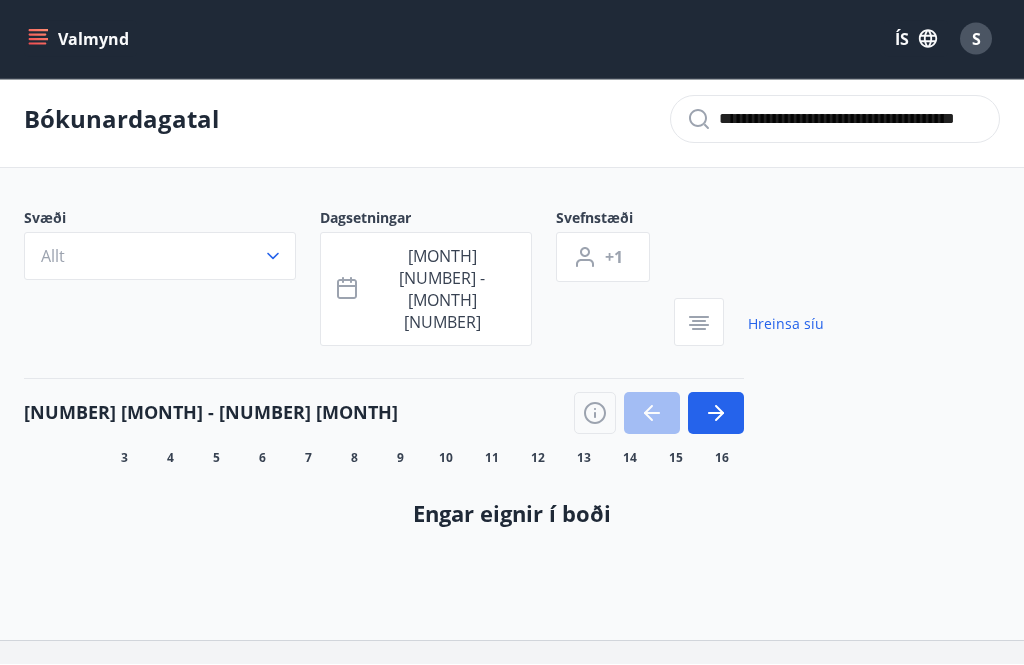 scroll, scrollTop: 0, scrollLeft: 0, axis: both 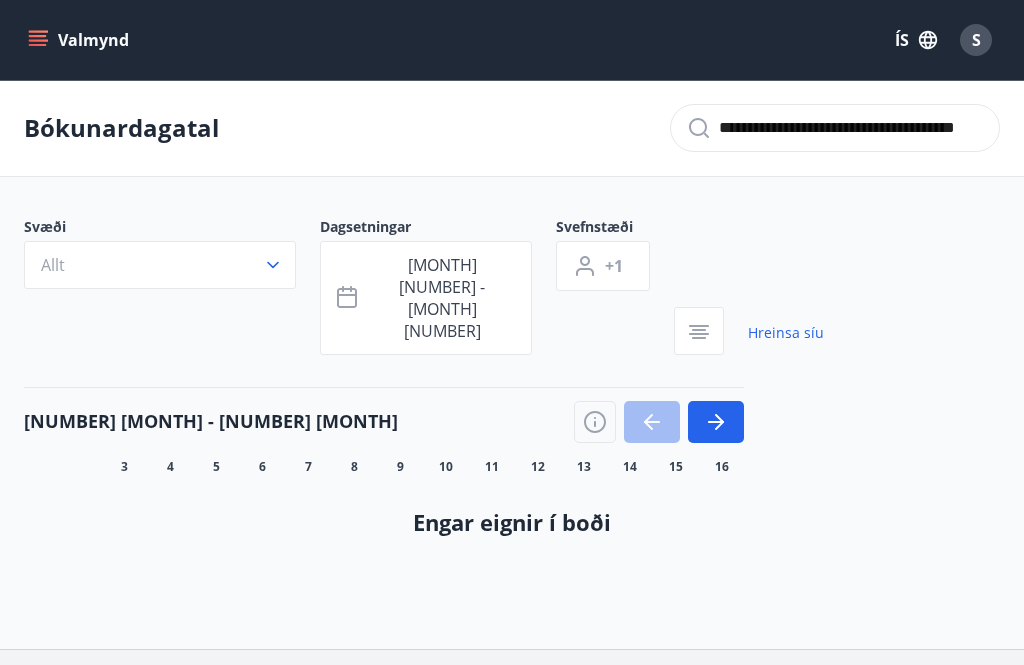 click on "Allt" at bounding box center (160, 265) 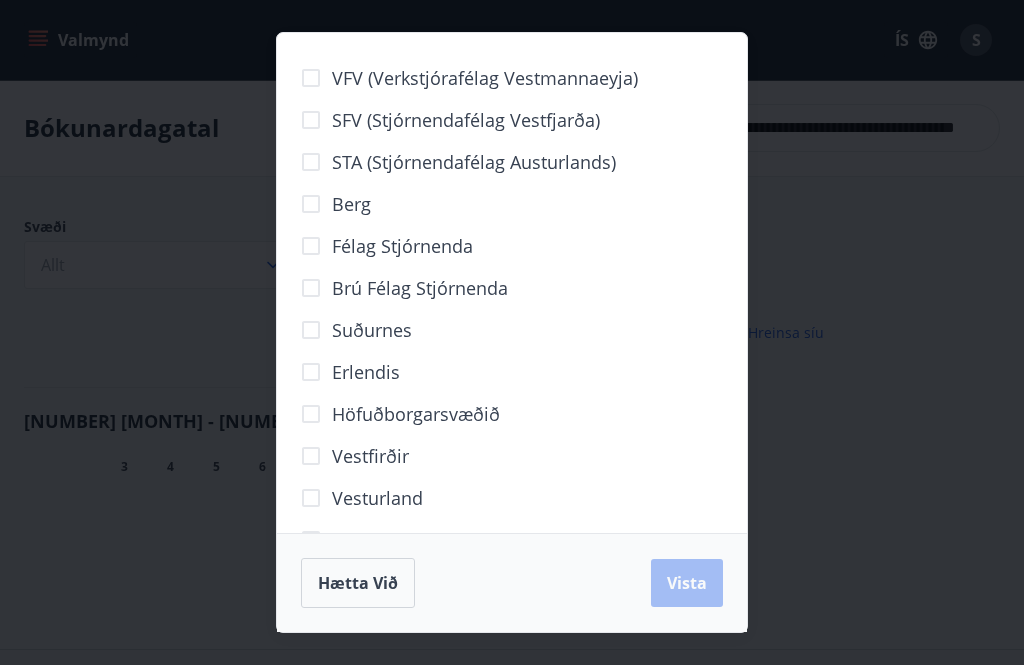 scroll, scrollTop: 0, scrollLeft: 0, axis: both 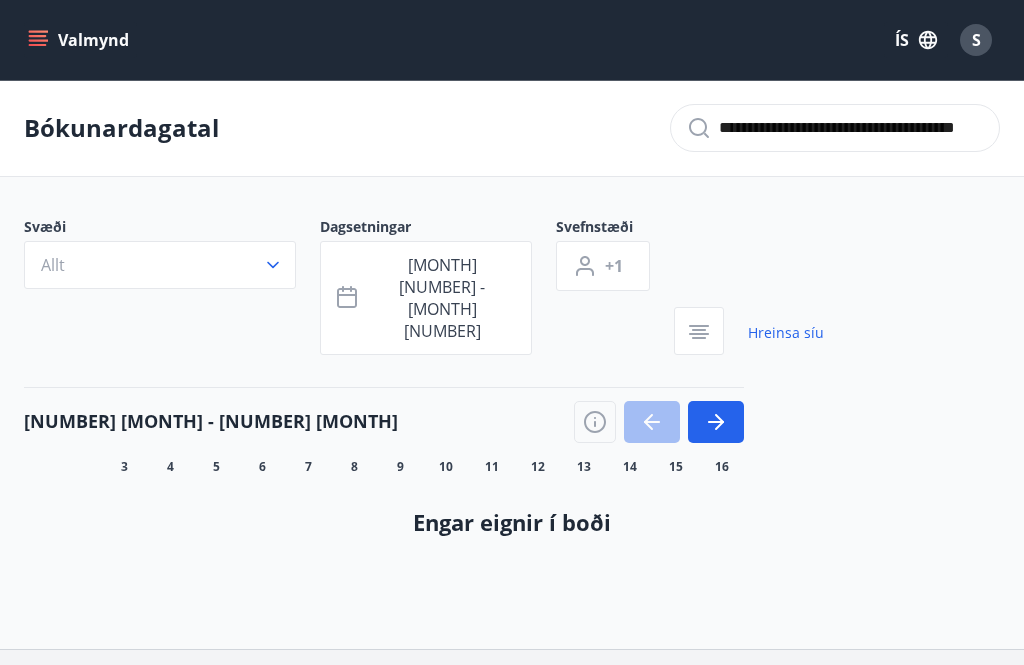 click 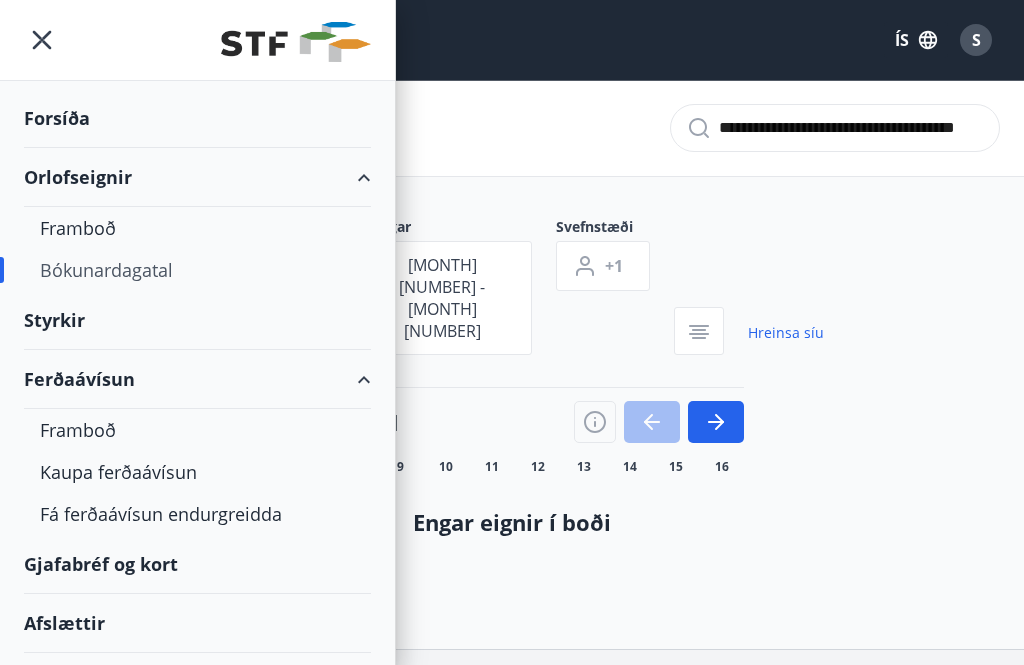 click on "Forsíða" at bounding box center (197, 118) 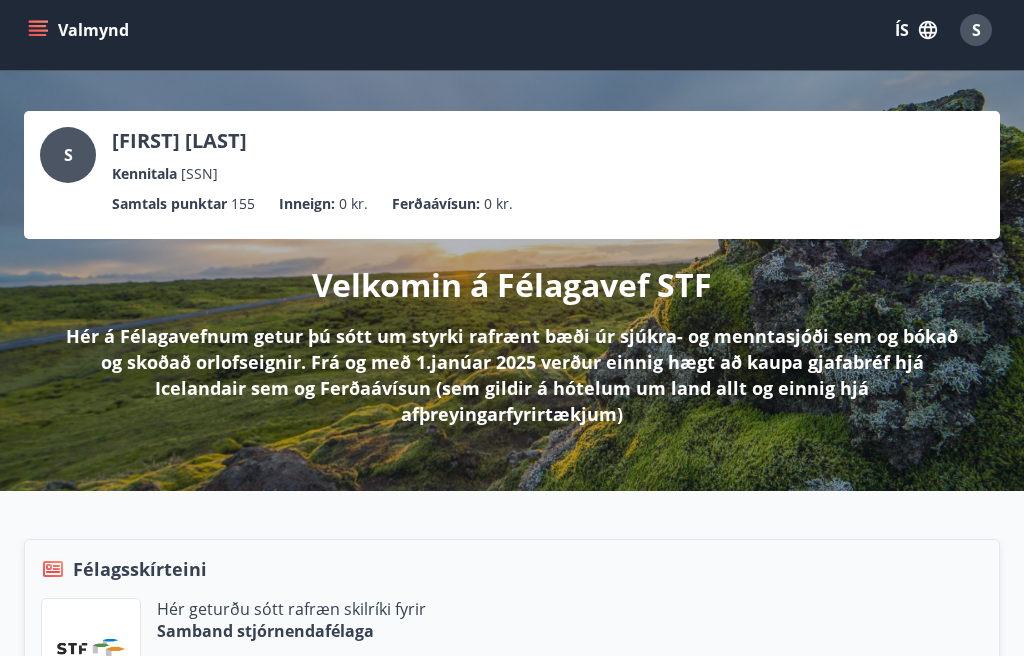 scroll, scrollTop: 0, scrollLeft: 0, axis: both 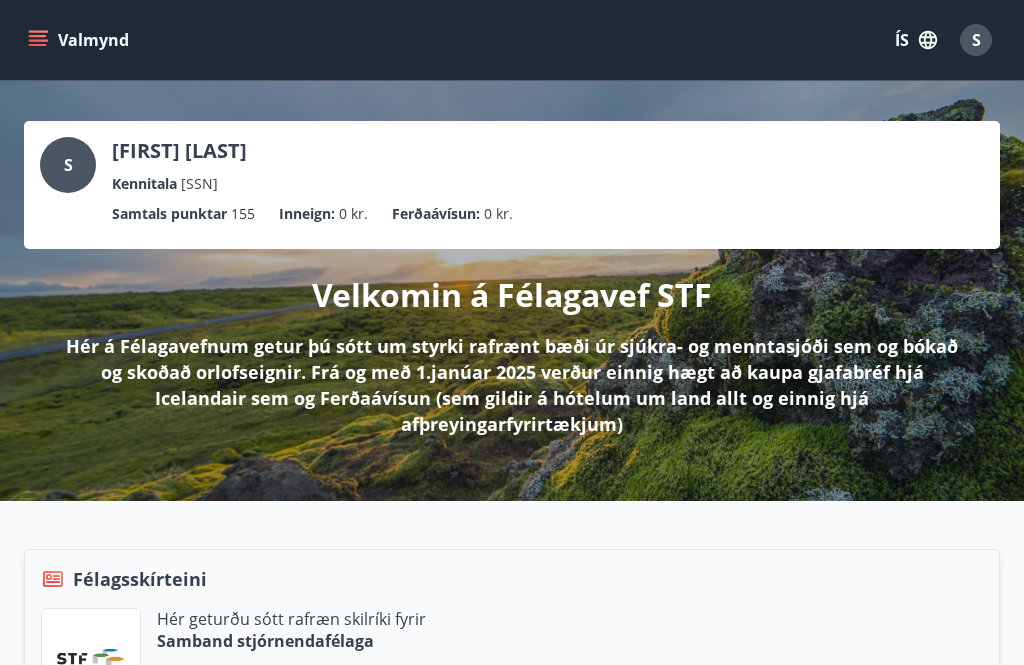 click 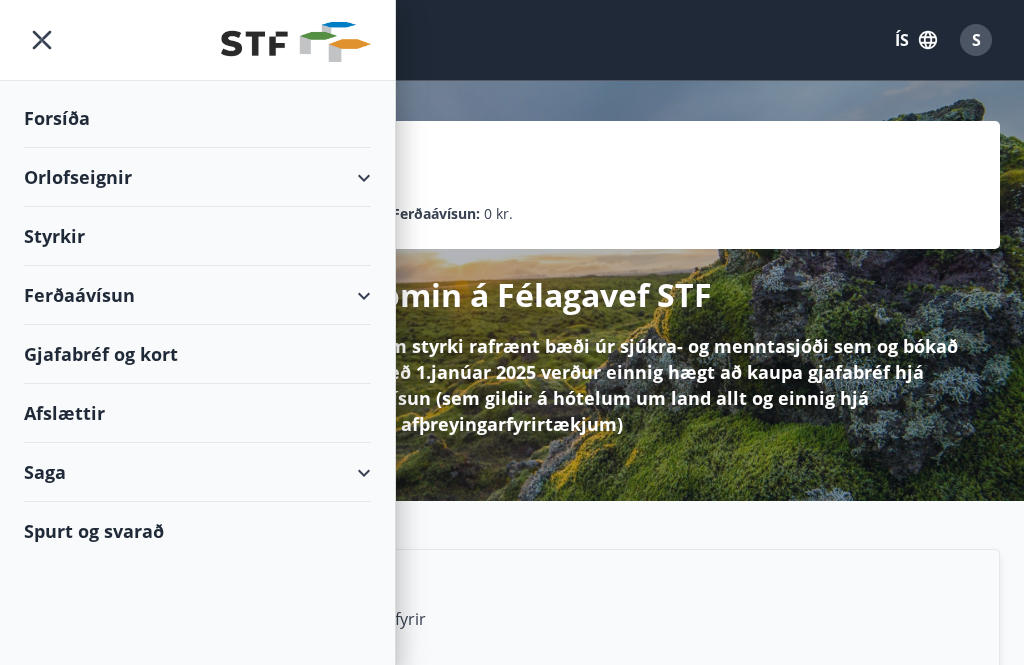 click on "Orlofseignir" at bounding box center (197, 177) 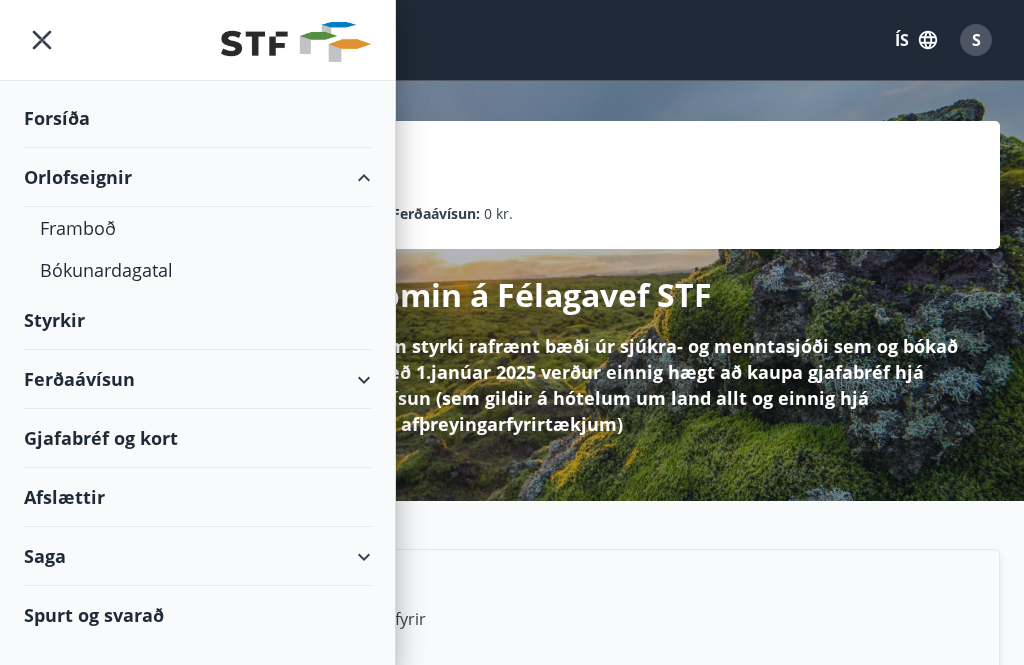 click on "Framboð" at bounding box center (197, 228) 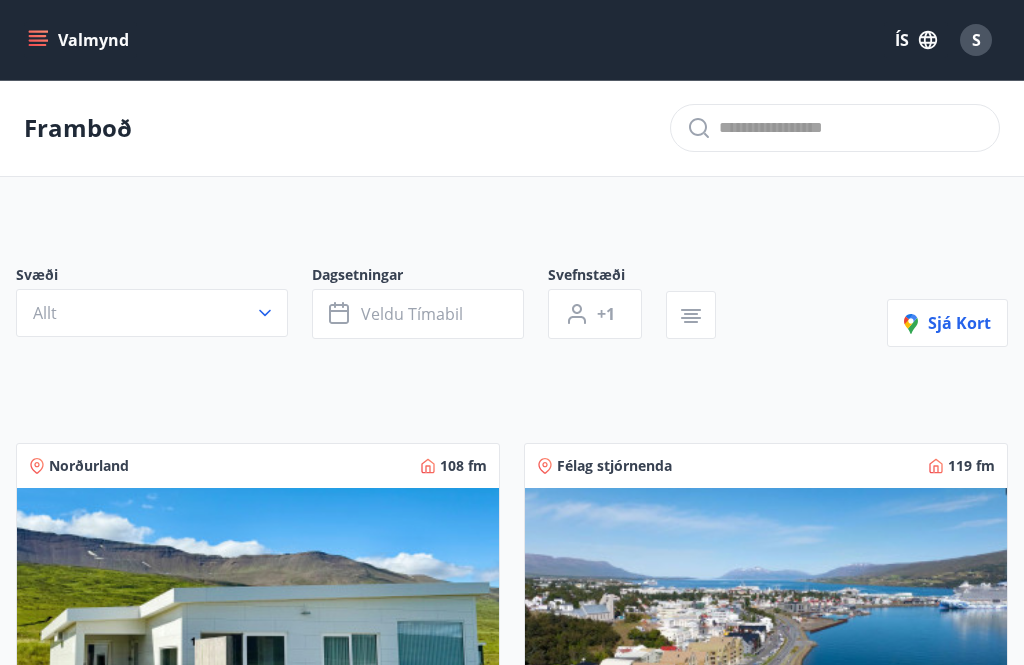 click on "Veldu tímabil" at bounding box center (412, 314) 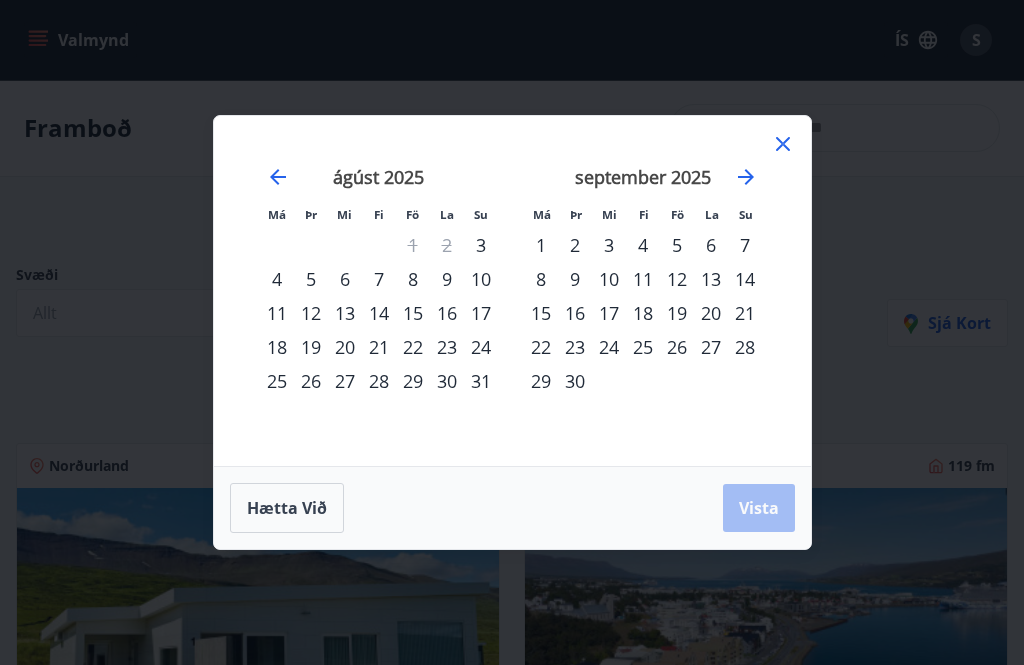 click on "7" at bounding box center [379, 279] 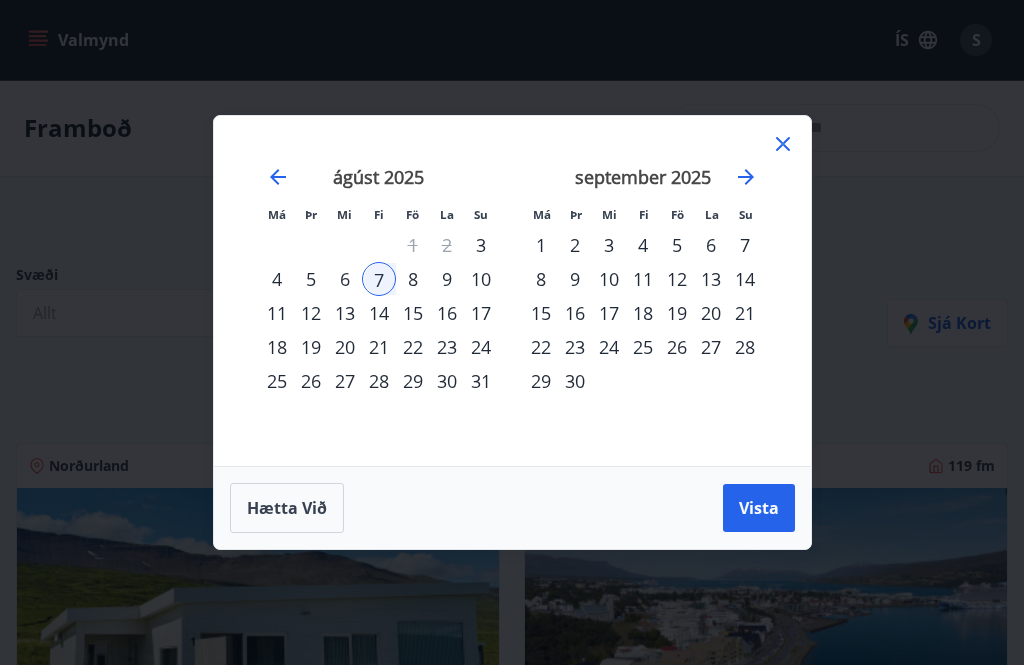 click on "8" at bounding box center (413, 279) 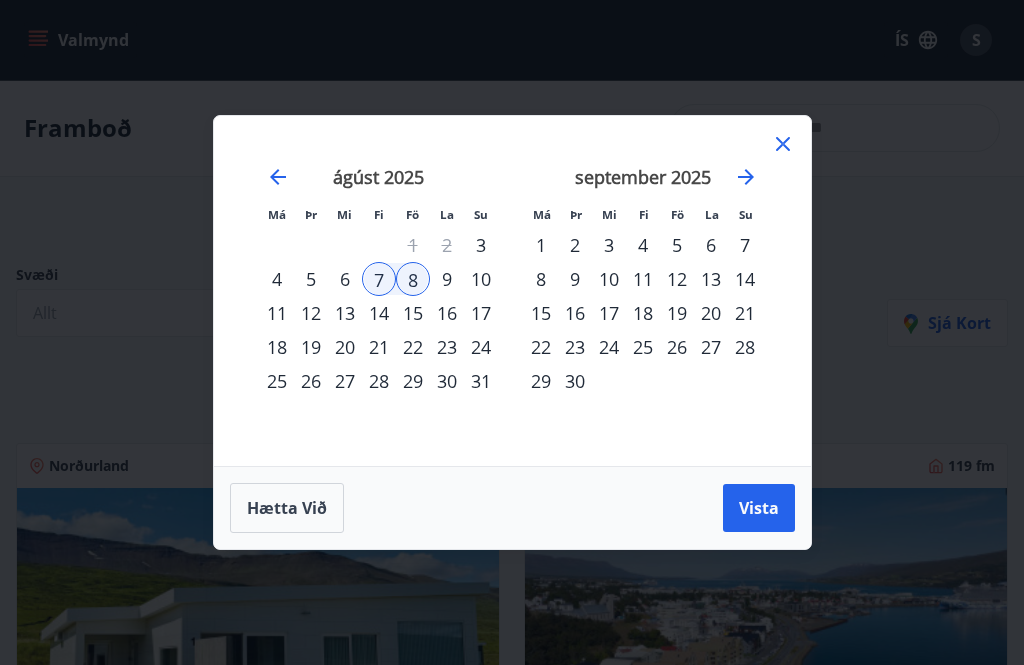 click on "Vista" at bounding box center [759, 508] 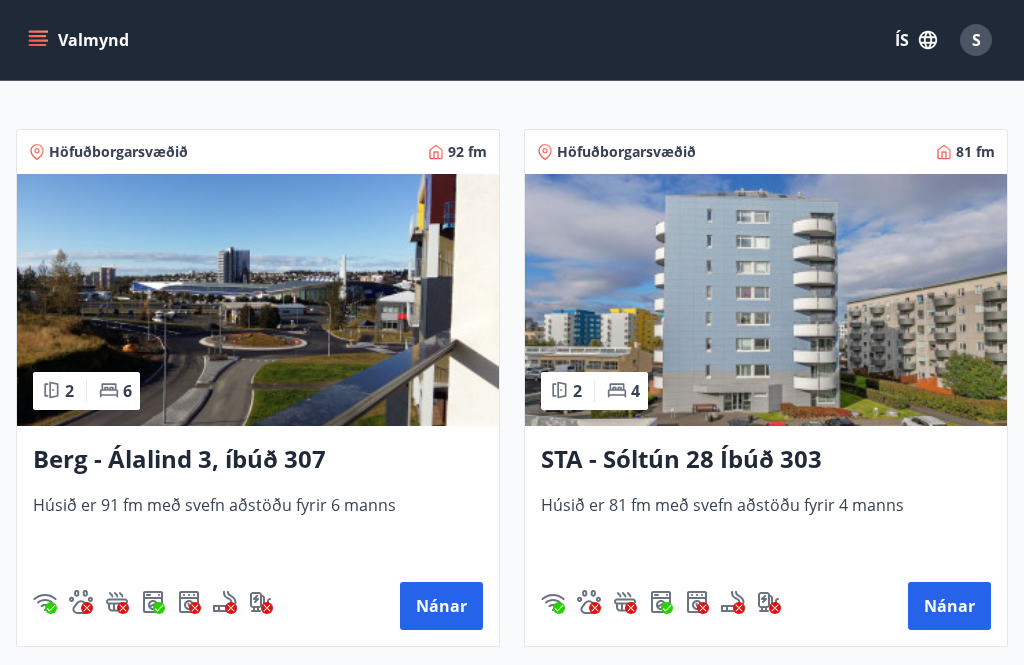 scroll, scrollTop: 377, scrollLeft: 0, axis: vertical 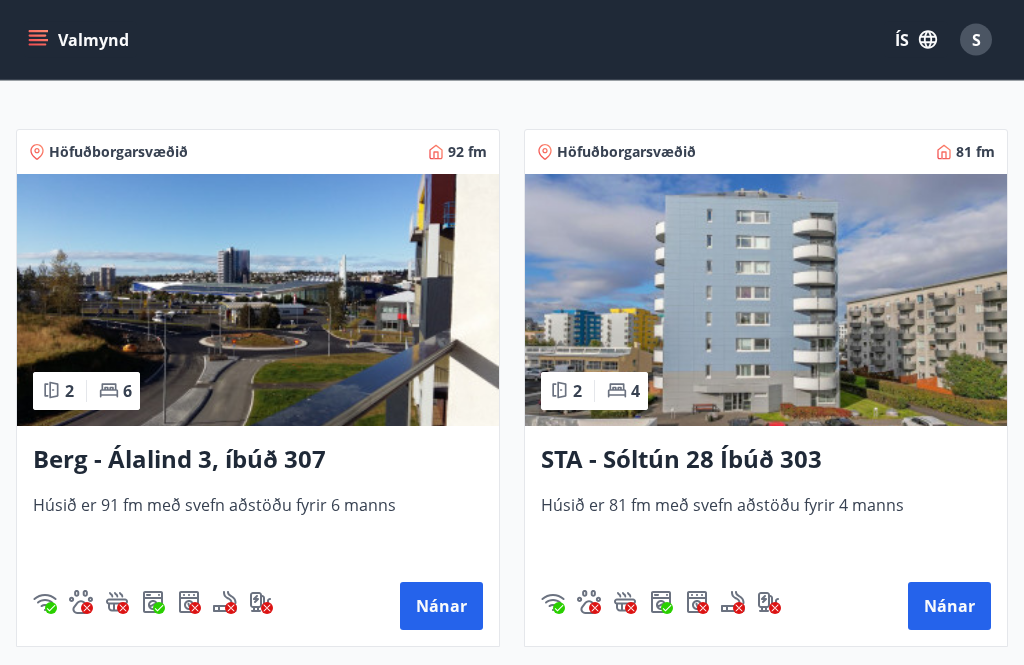 click on "Nánar" at bounding box center (949, 607) 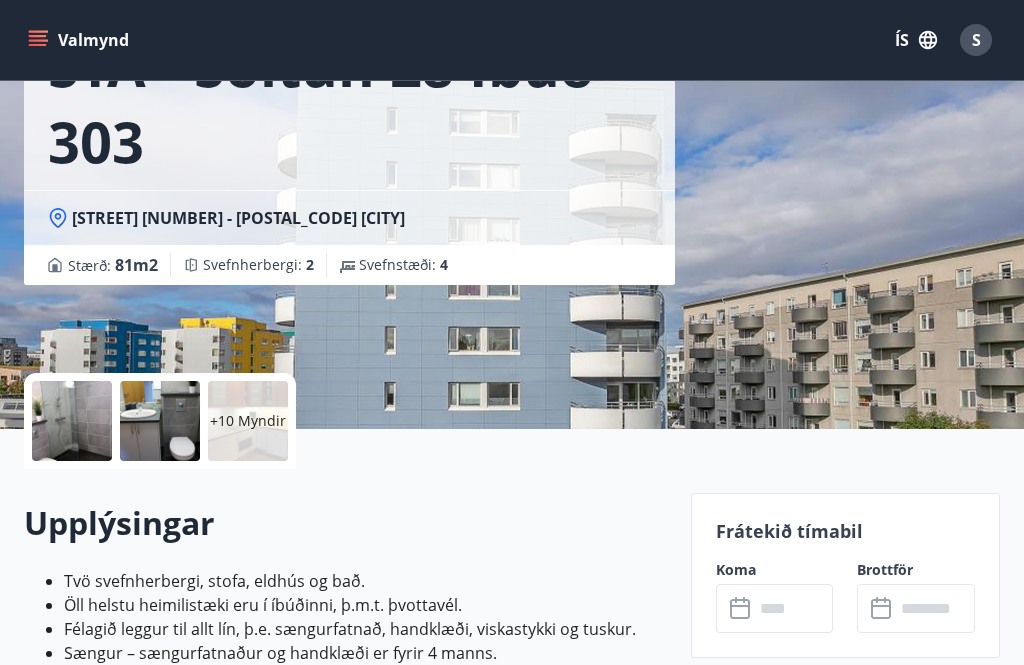 scroll, scrollTop: 303, scrollLeft: 0, axis: vertical 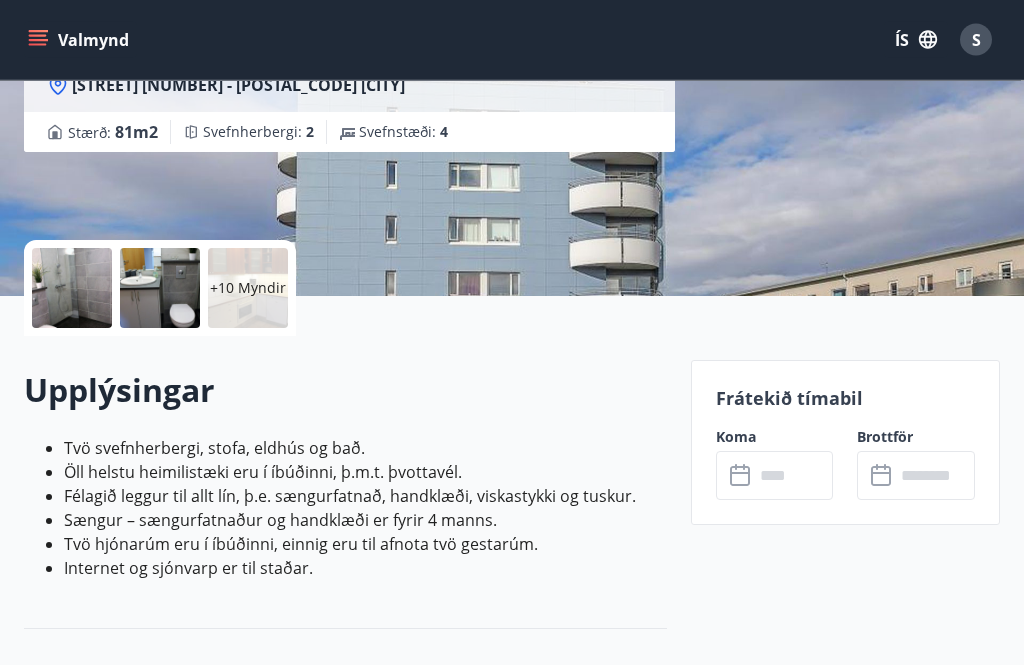 click 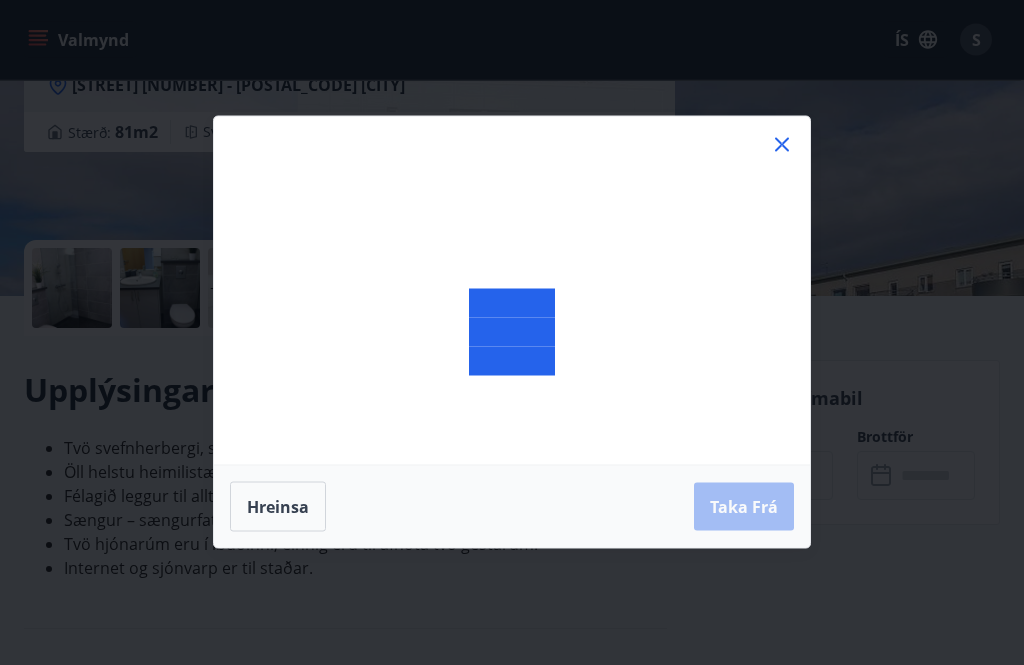 scroll, scrollTop: 304, scrollLeft: 0, axis: vertical 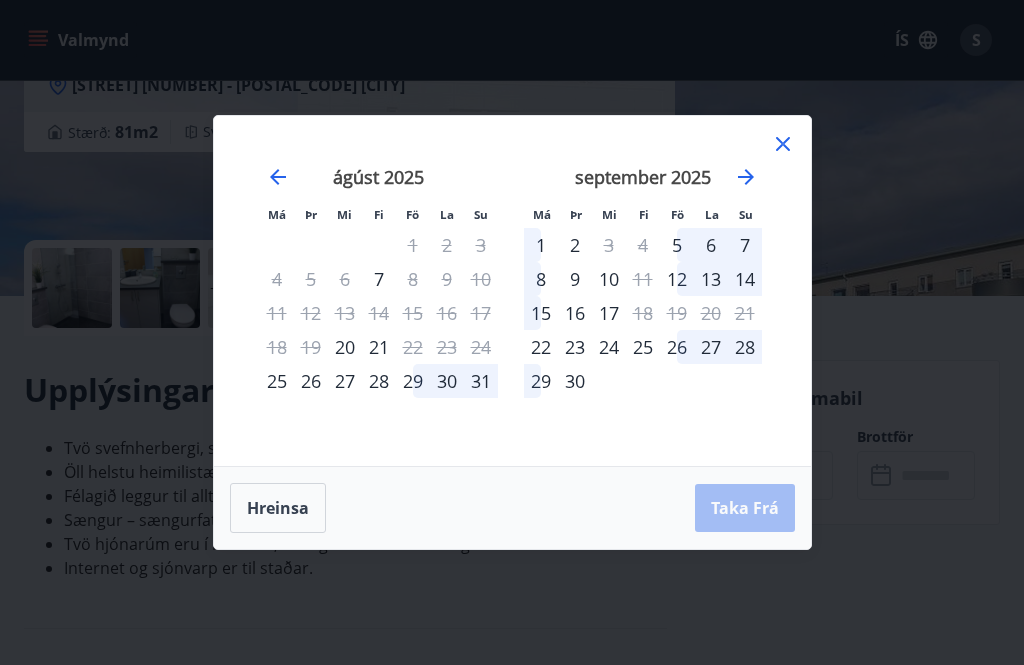 click 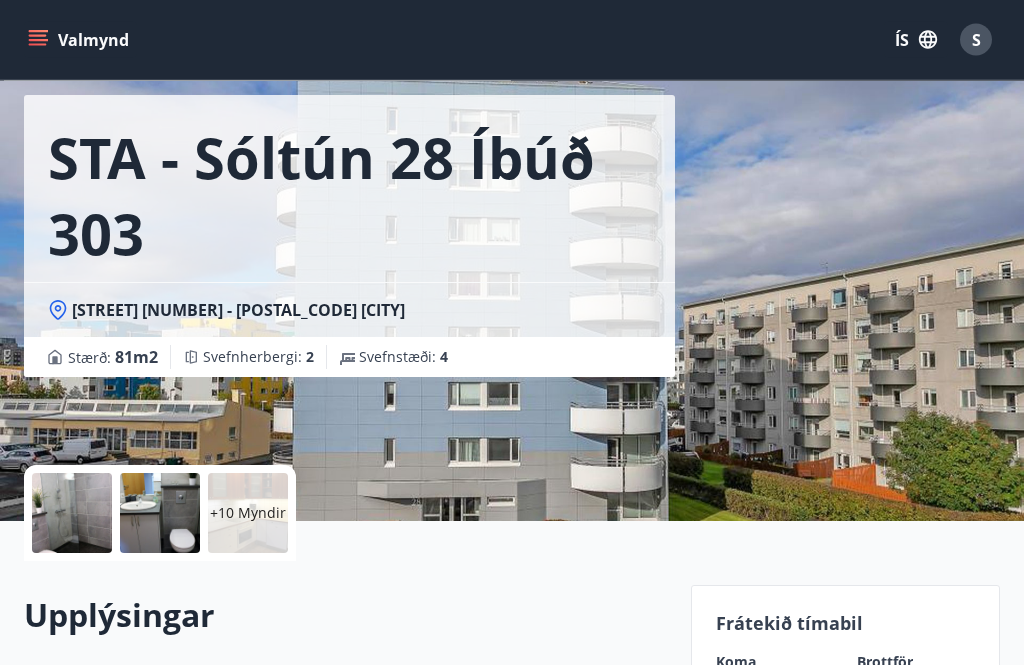 scroll, scrollTop: 0, scrollLeft: 0, axis: both 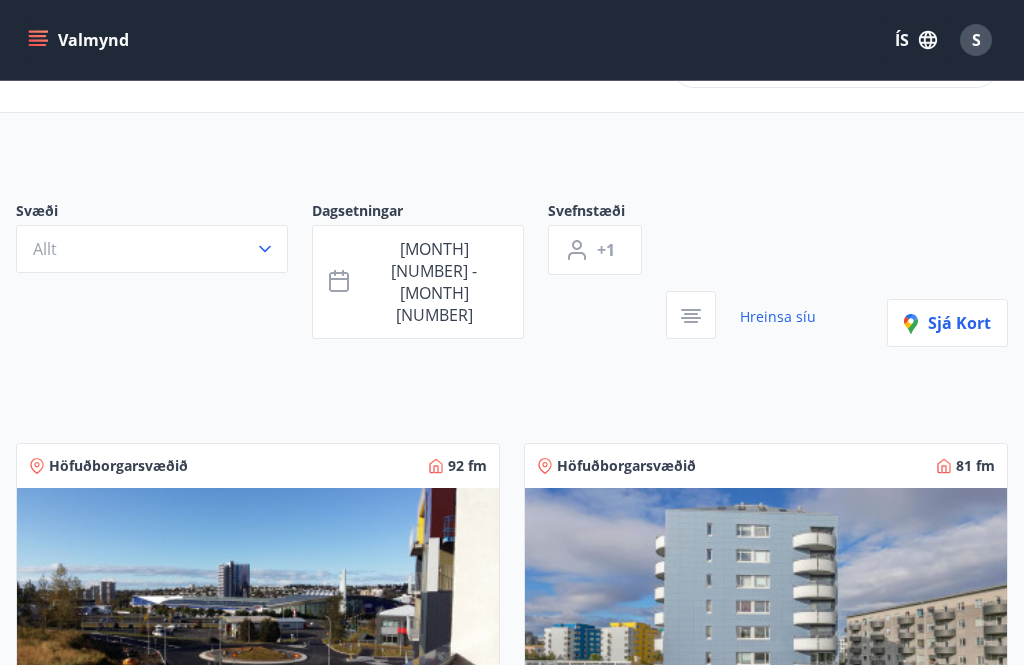 click on "[MONTH] [NUMBER] - [MONTH] [NUMBER]" at bounding box center (434, 282) 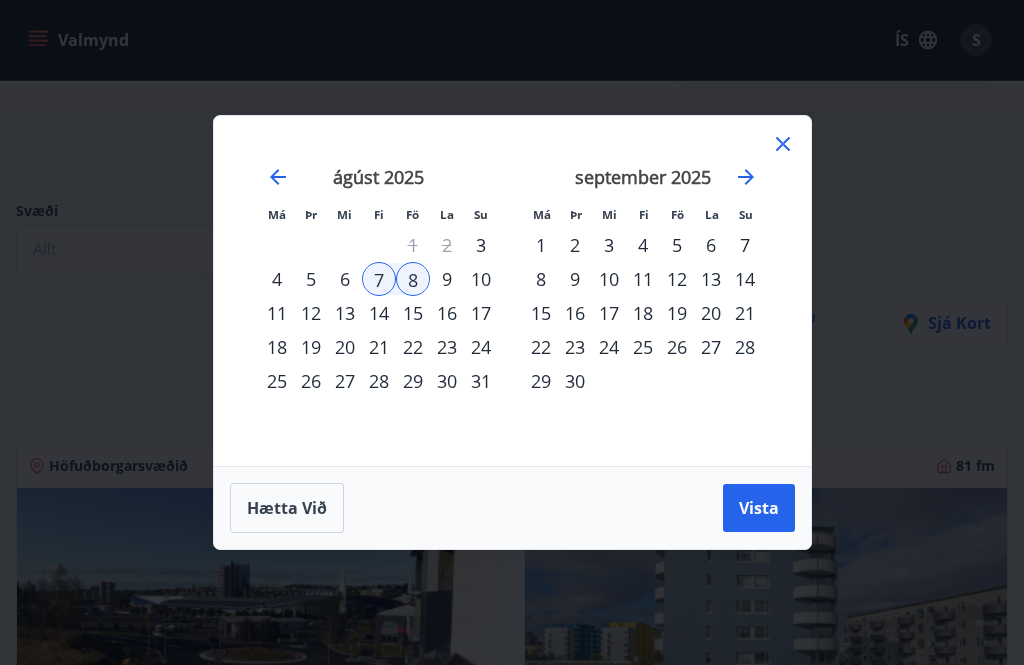 click on "6" at bounding box center (345, 279) 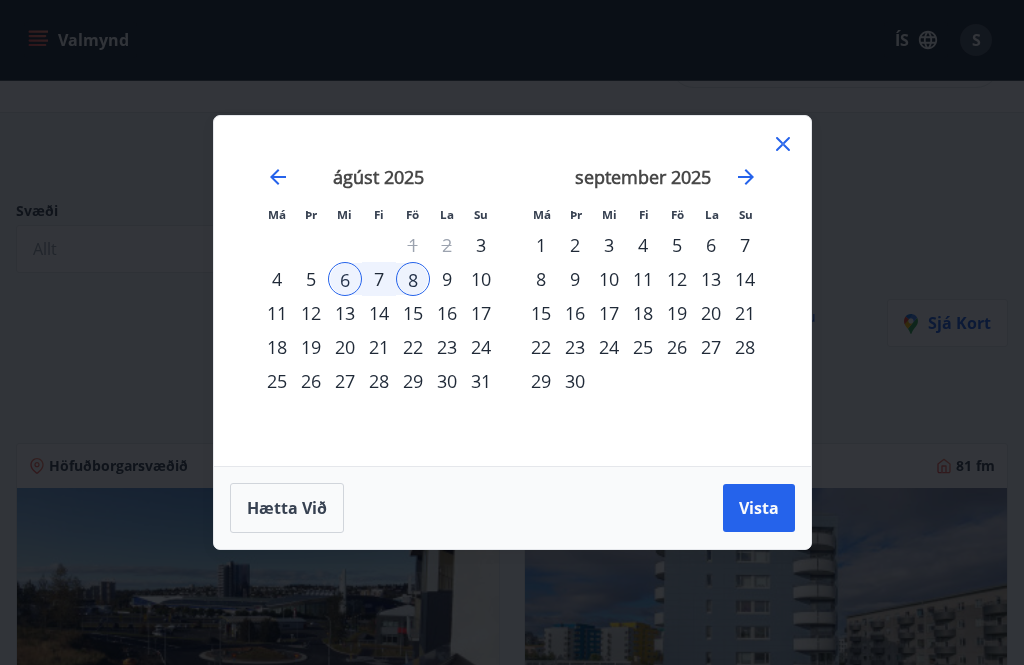 click on "8" at bounding box center [413, 279] 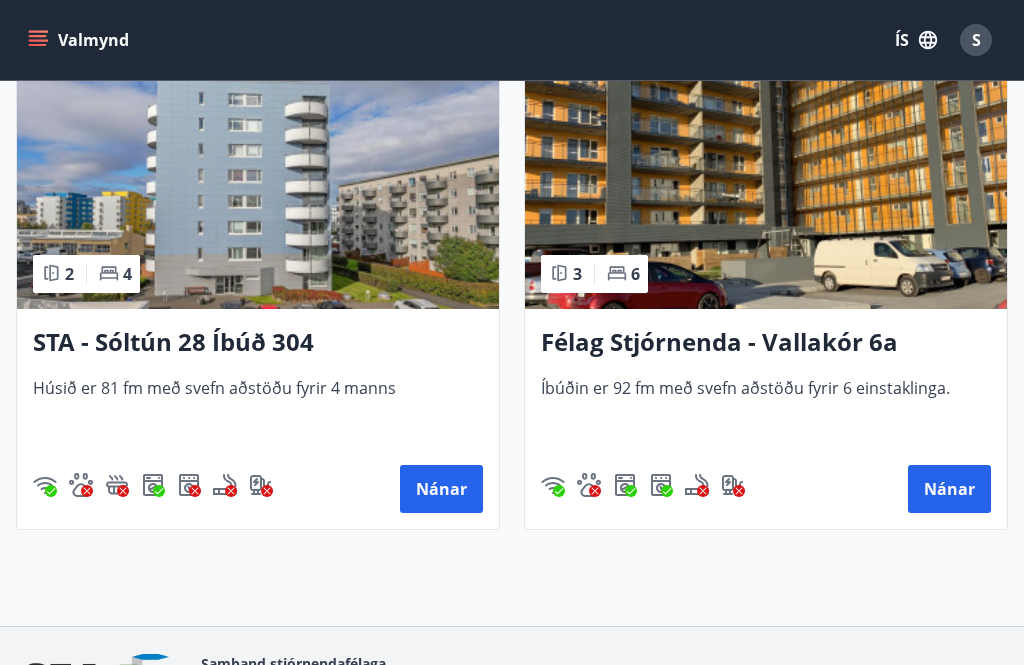 scroll, scrollTop: 1038, scrollLeft: 0, axis: vertical 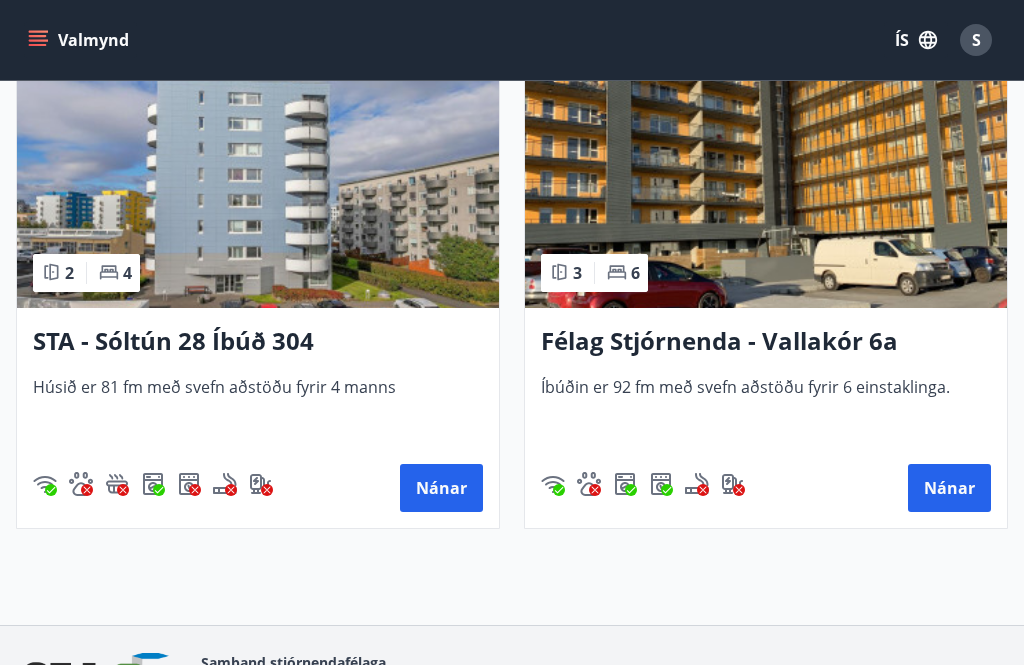 click on "Nánar" at bounding box center [441, 488] 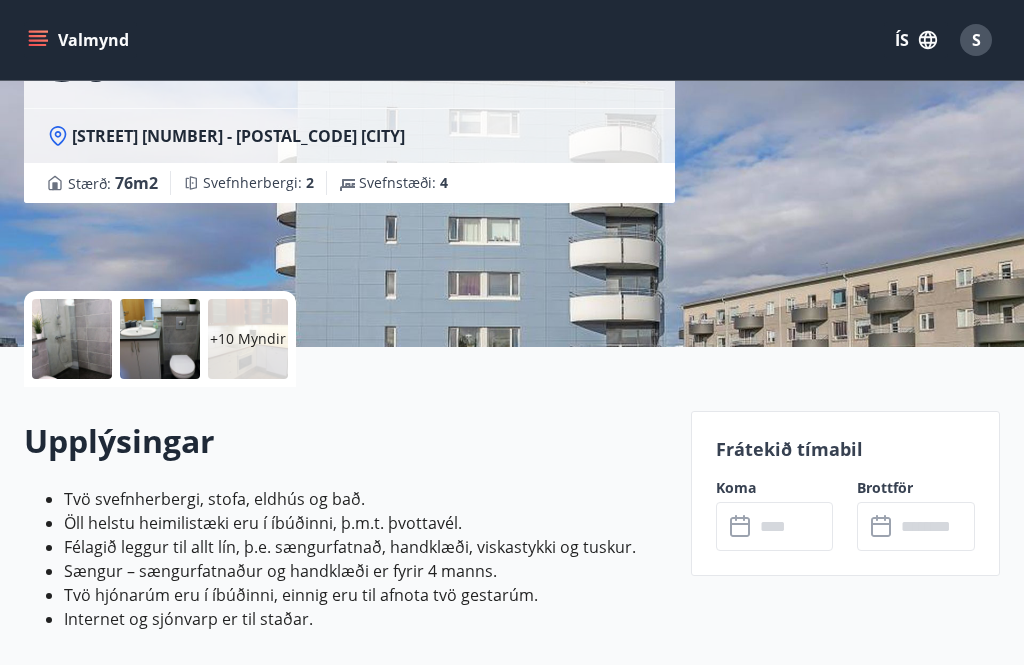 scroll, scrollTop: 0, scrollLeft: 0, axis: both 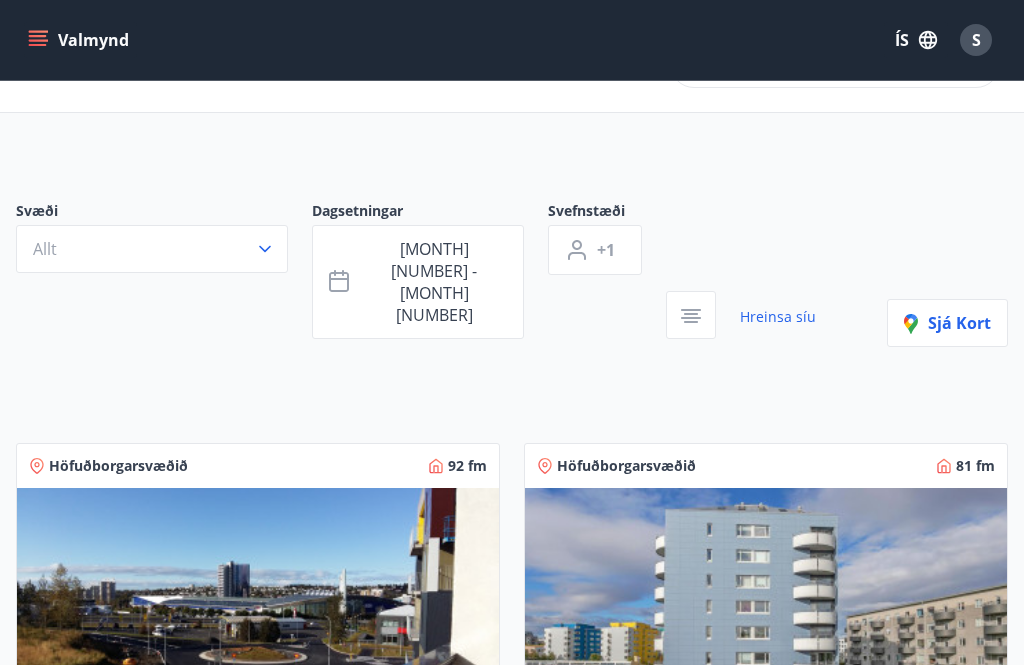 click on "[MONTH] [NUMBER] - [MONTH] [NUMBER]" at bounding box center (434, 282) 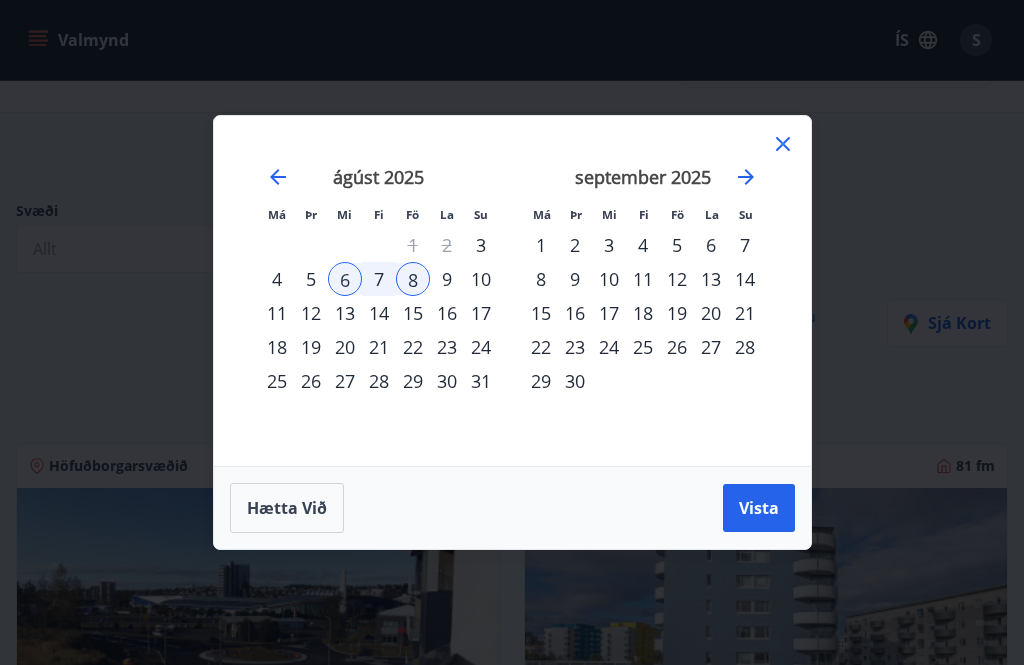 click on "7" at bounding box center [379, 279] 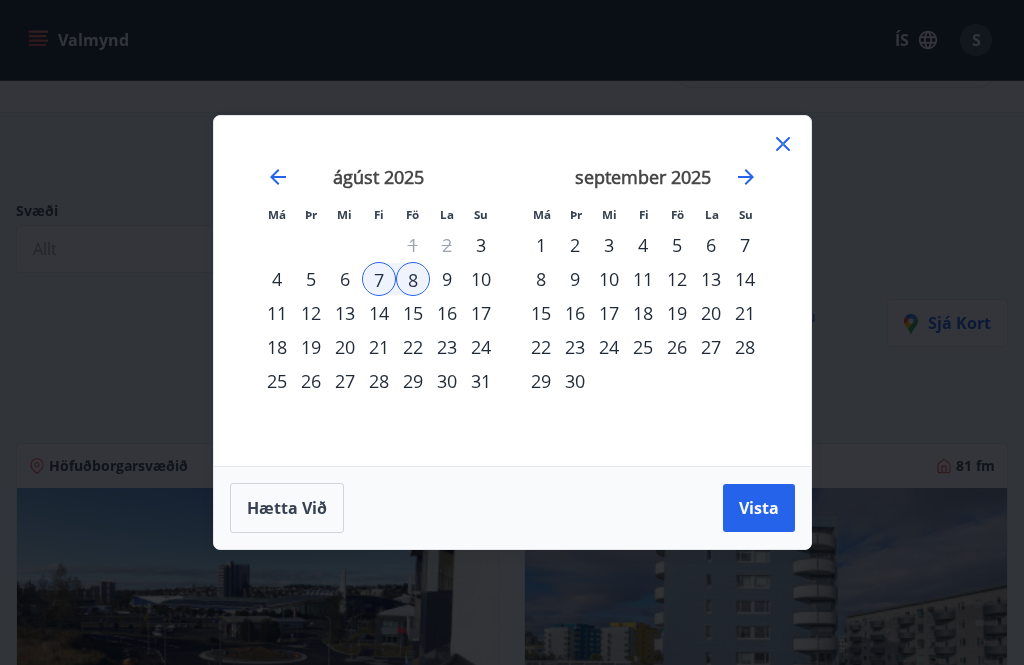click on "8" at bounding box center [413, 279] 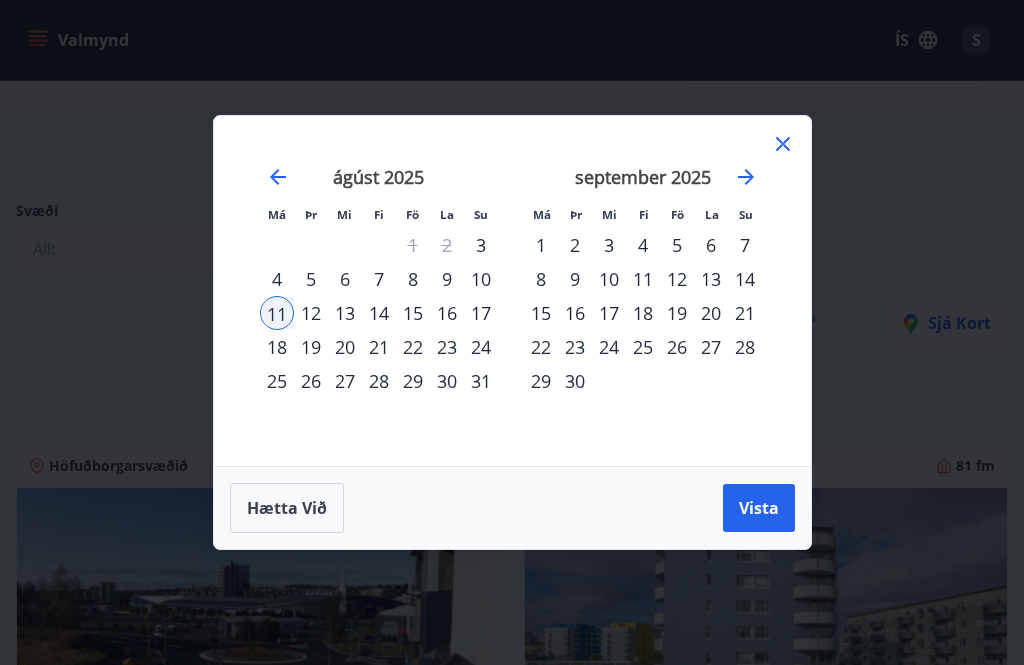 click on "7" at bounding box center [379, 279] 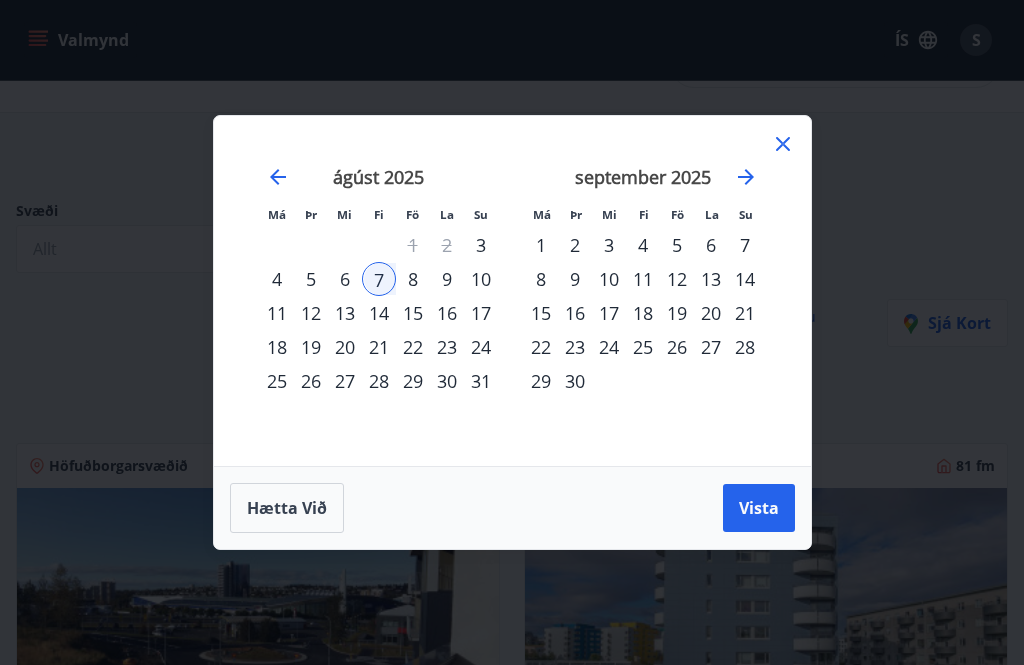 click on "11" at bounding box center (277, 313) 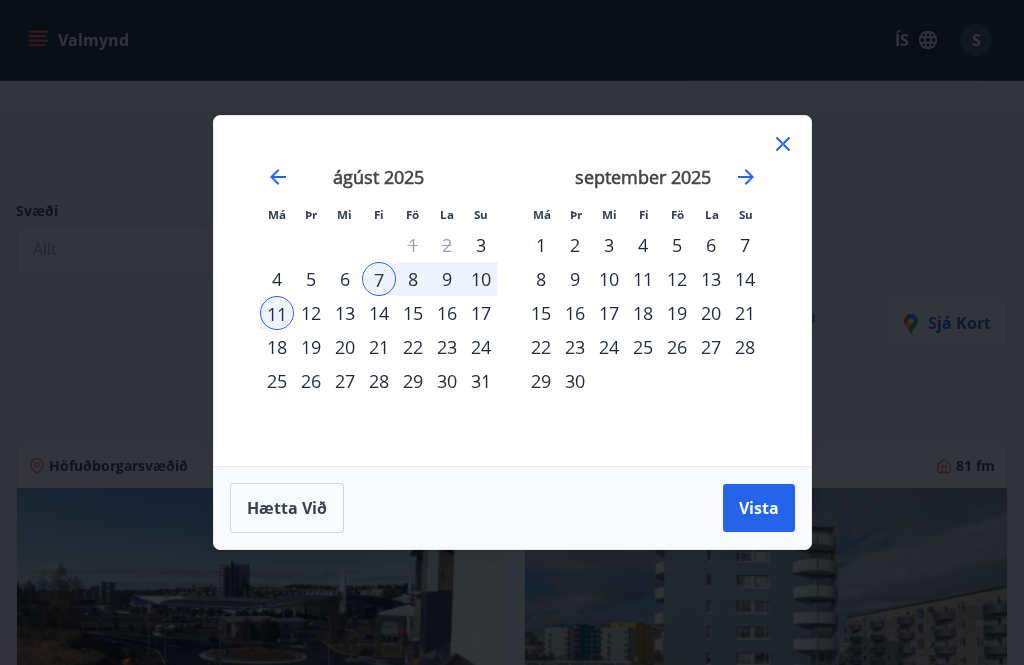 click on "Vista" at bounding box center (759, 508) 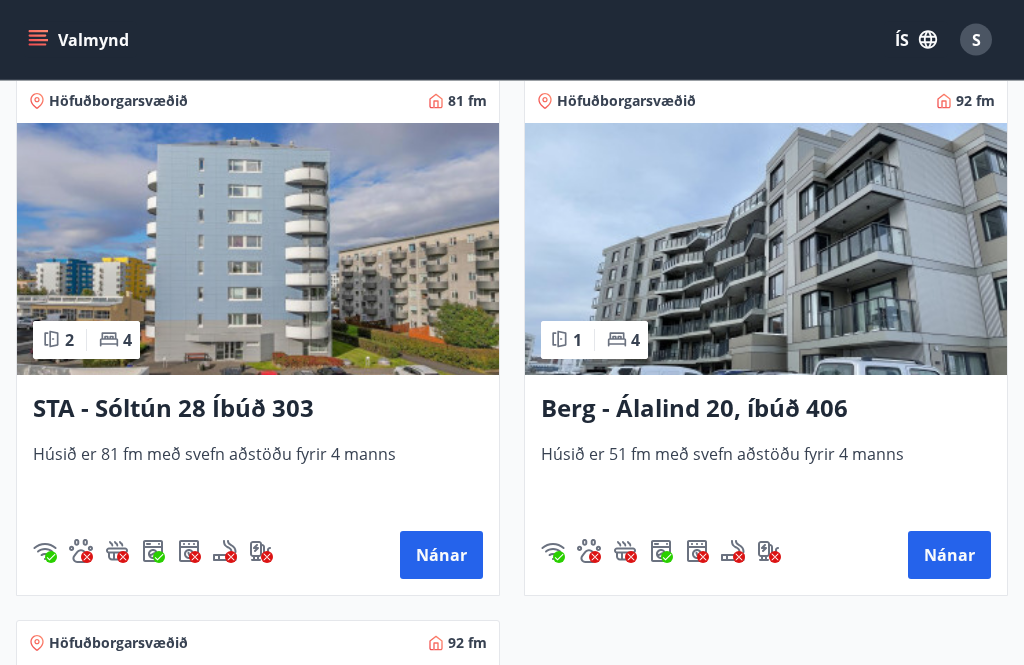 click on "Nánar" at bounding box center (441, 556) 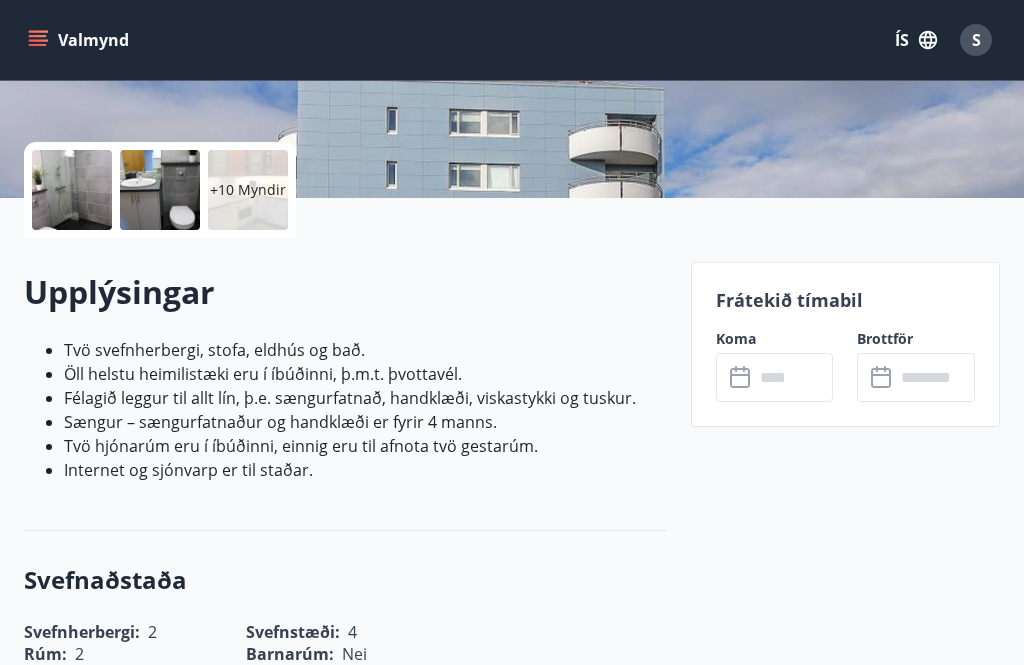 scroll, scrollTop: 408, scrollLeft: 0, axis: vertical 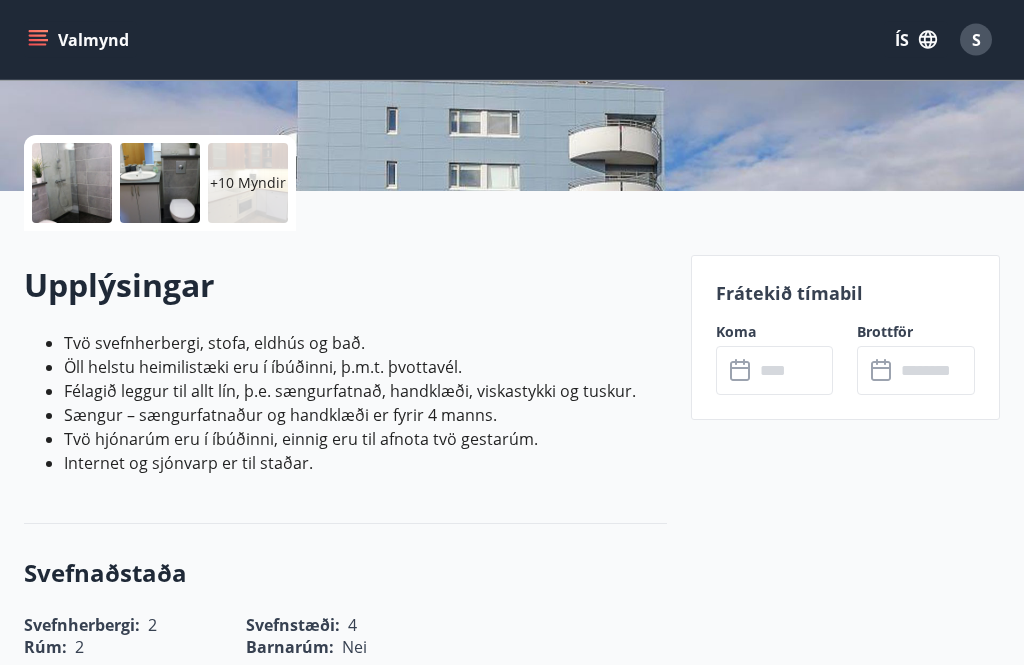 click at bounding box center [794, 371] 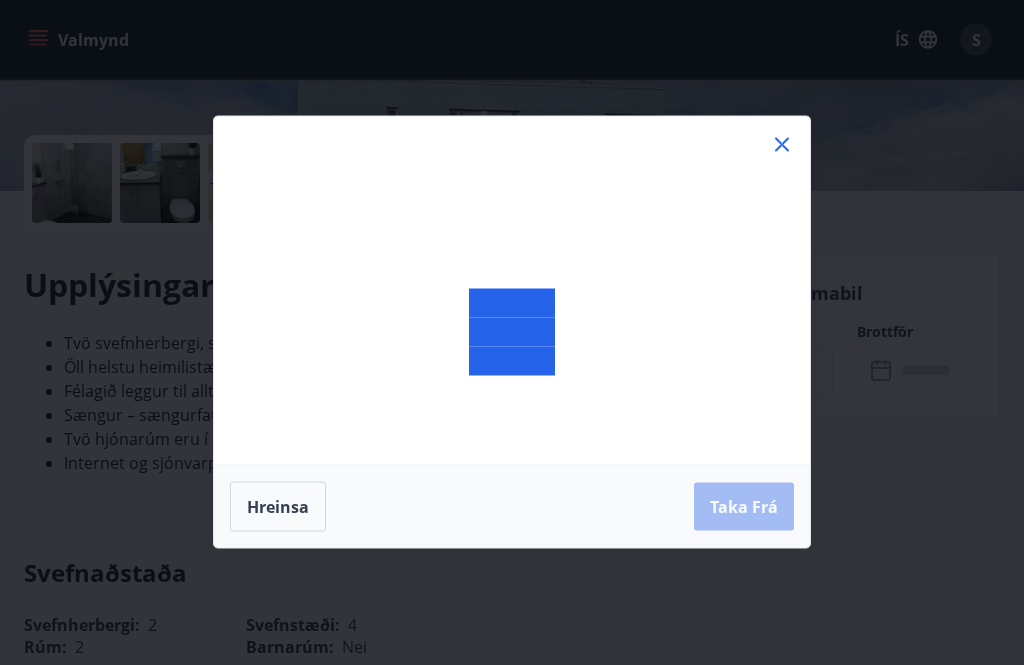 scroll, scrollTop: 409, scrollLeft: 0, axis: vertical 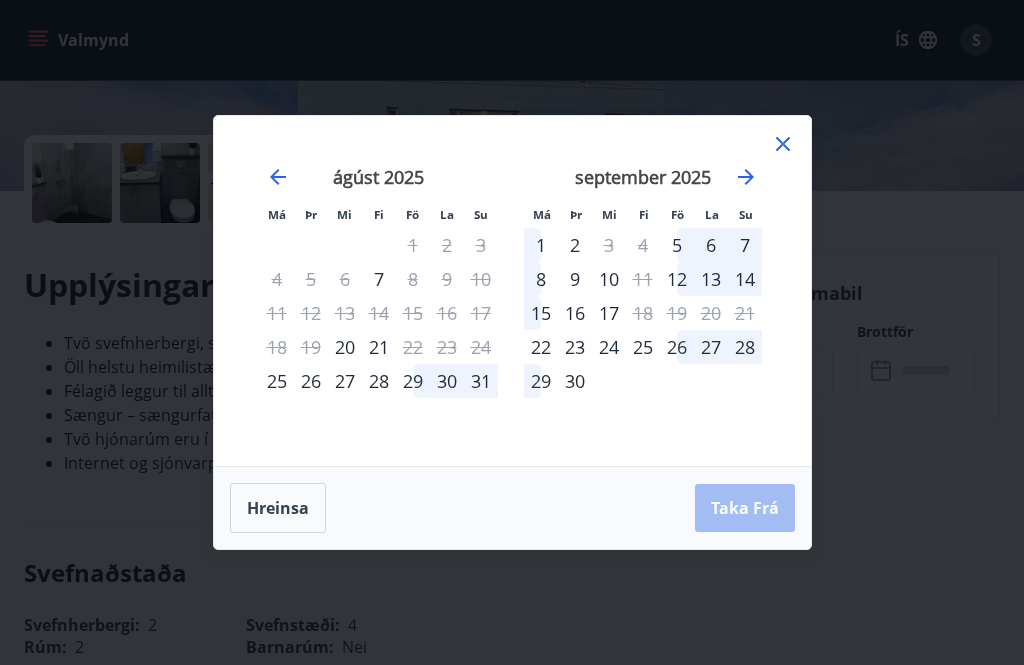 click 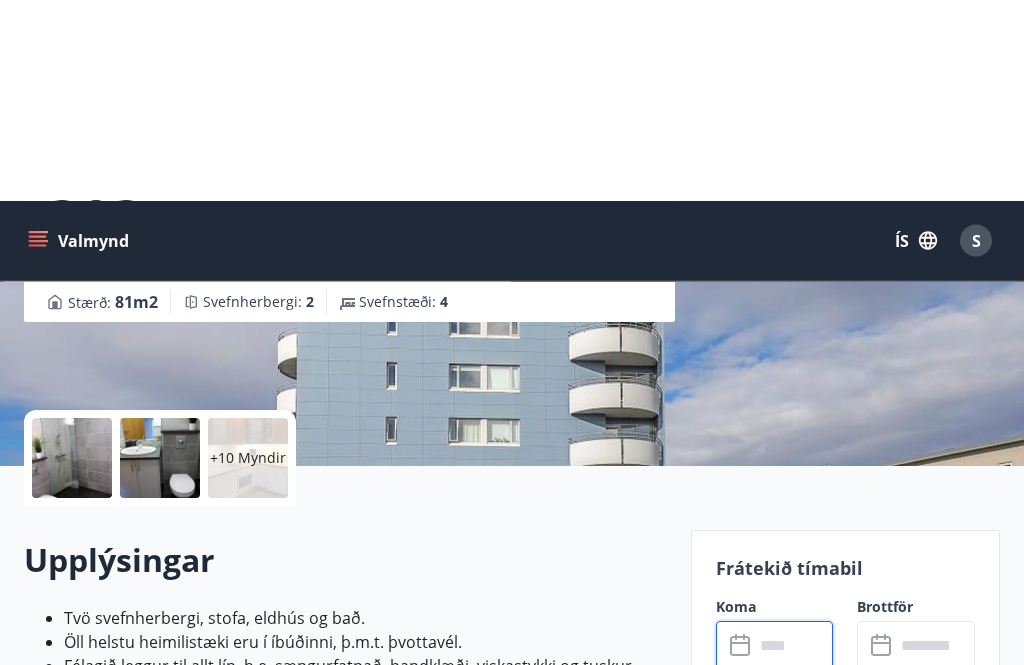scroll, scrollTop: 0, scrollLeft: 0, axis: both 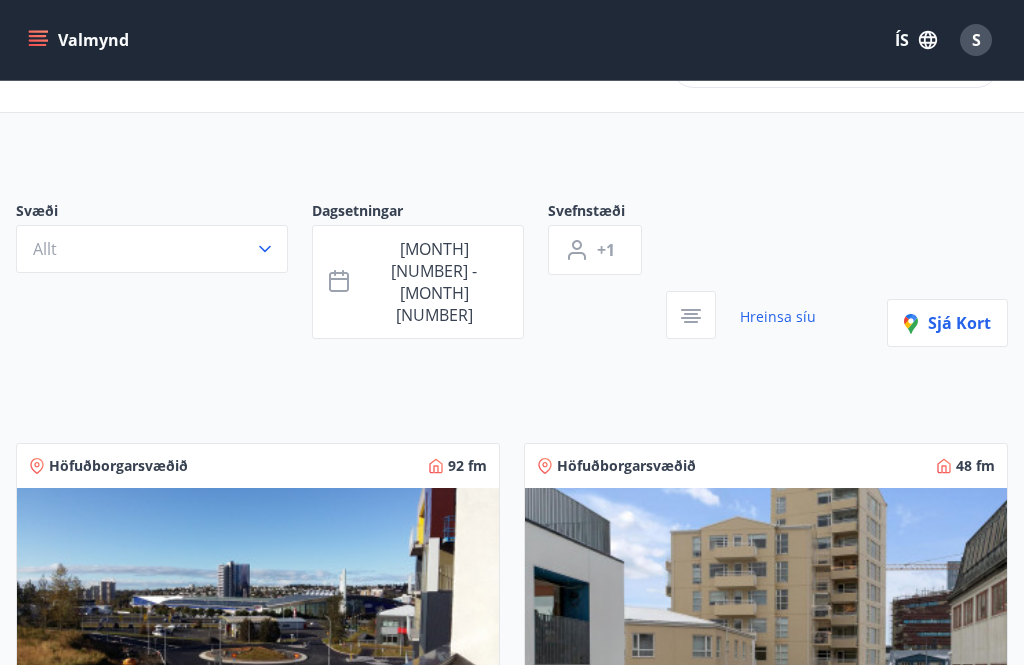 click 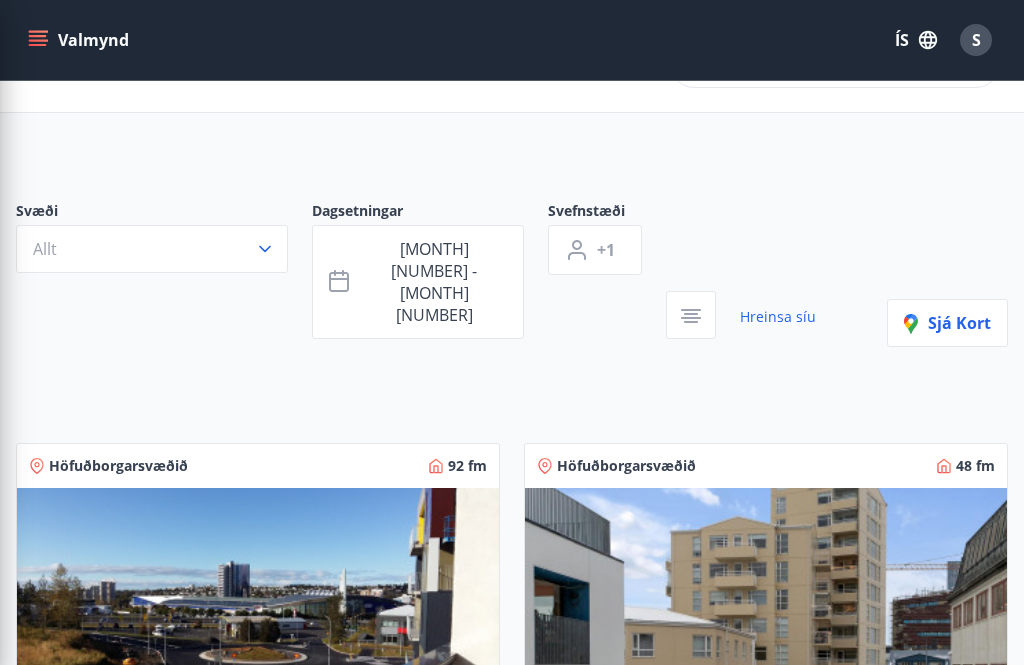 click on "Svæði Allt Dagsetningar [MONTH] [NUMBER] - [MONTH] [NUMBER] Svefnstæði +1 Hreinsa síu Sjá kort Höfuðborgarsvæðið 92   fm 2 6 Berg - Álalind 3, íbúð 307 Húsið er 91 fm með svefn aðstöðu fyrir 6 manns Nánar Höfuðborgarsvæðið 48   fm 1 4 Félag Stjórnenda - Ásholt 2 Íbúin er 48 fm með svefn aðstöðu fyrir 4 manns Nánar Höfuðborgarsvæðið 81   fm 2 4 STA - Sóltún 28 Íbúð 303 Húsið er 81 fm með svefn aðstöðu fyrir 4 manns Nánar Höfuðborgarsvæðið 92   fm 1 4 Berg - Álalind 20, íbúð 406 Húsið er 51 fm með svefn aðstöðu fyrir 4 manns Nánar Höfuðborgarsvæðið 92   fm 3 6 Félag Stjórnenda - Vallakór 6a Íbúðin er 92 fm með svefn aðstöðu fyrir 6 einstaklinga. Nánar" at bounding box center (512, 1107) 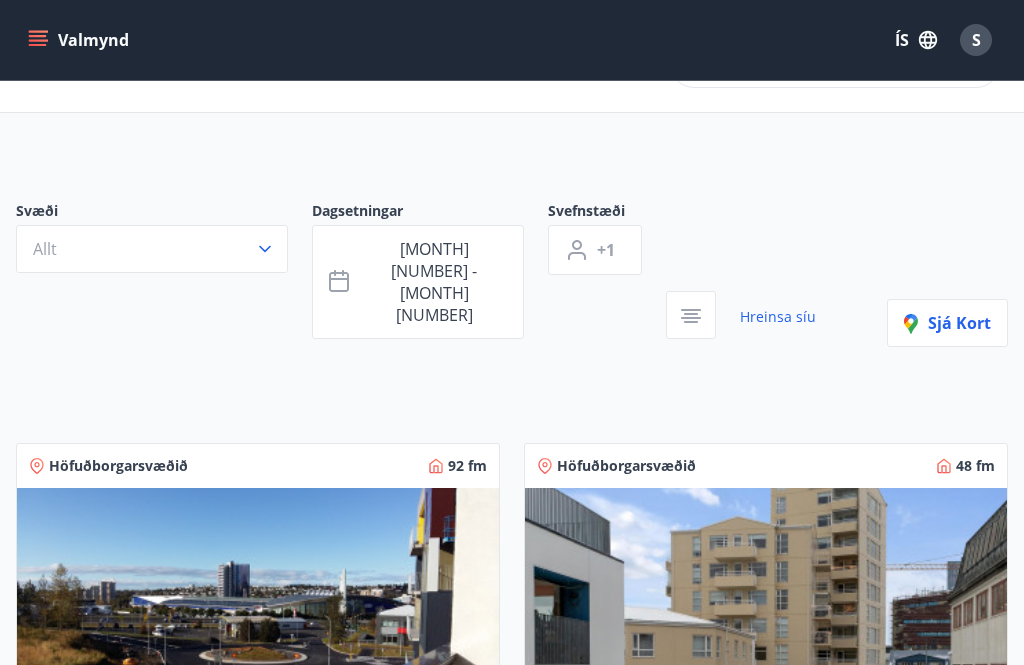 click on "[MONTH] [NUMBER] - [MONTH] [NUMBER]" at bounding box center (434, 282) 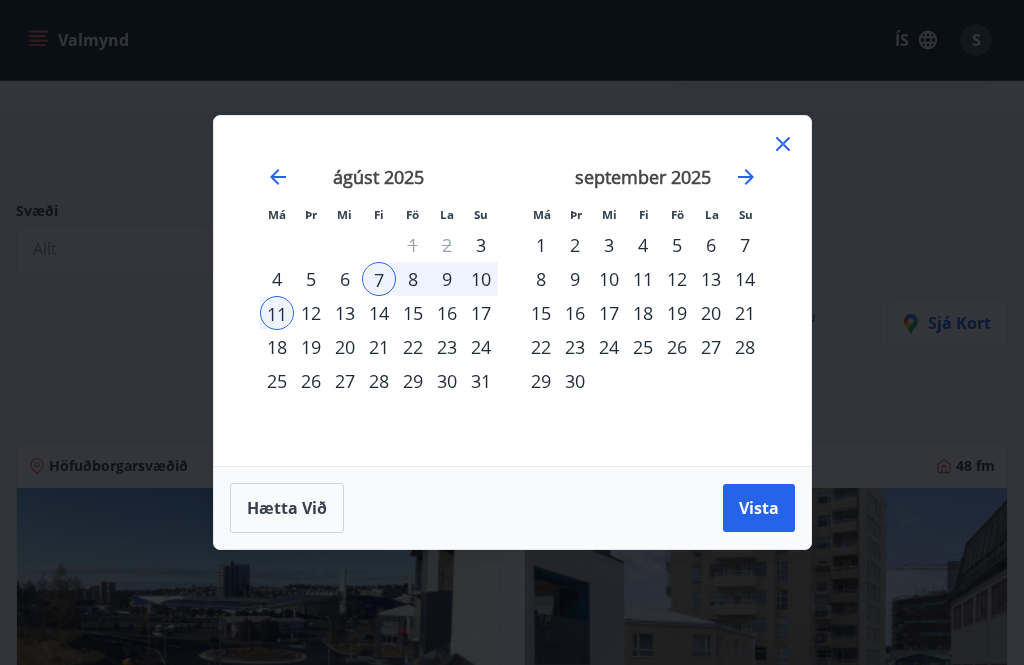 click on "7" at bounding box center (379, 279) 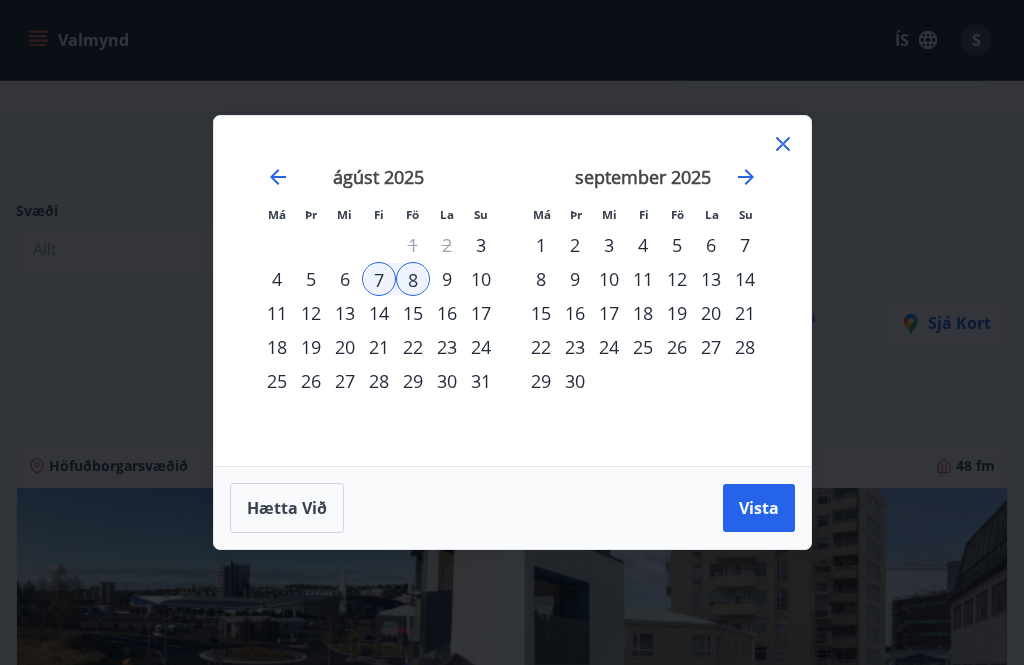 click on "Vista" at bounding box center (759, 508) 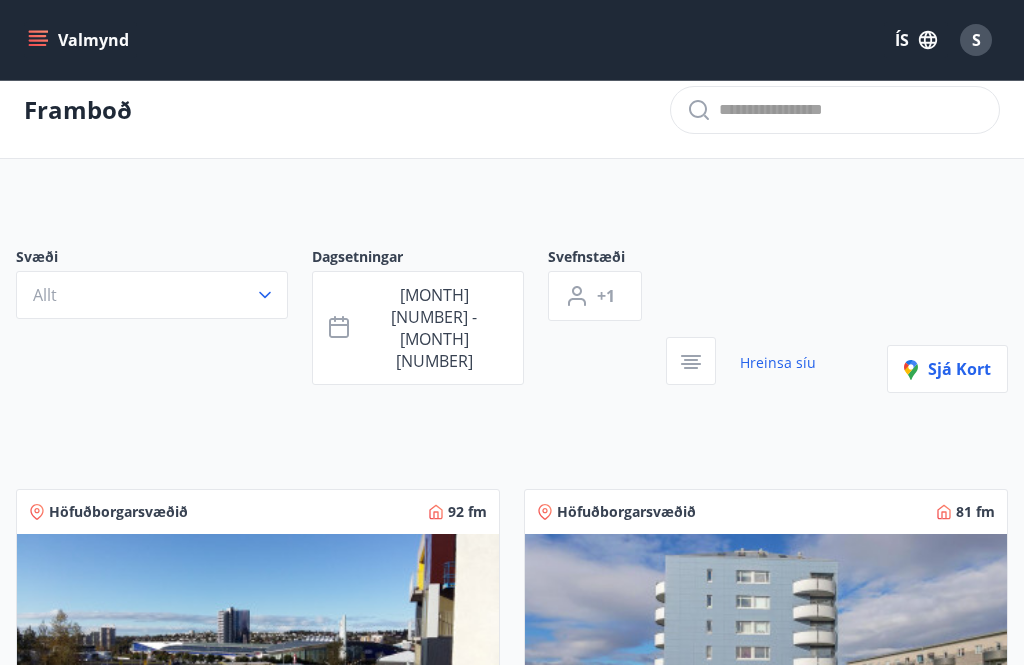 scroll, scrollTop: 0, scrollLeft: 0, axis: both 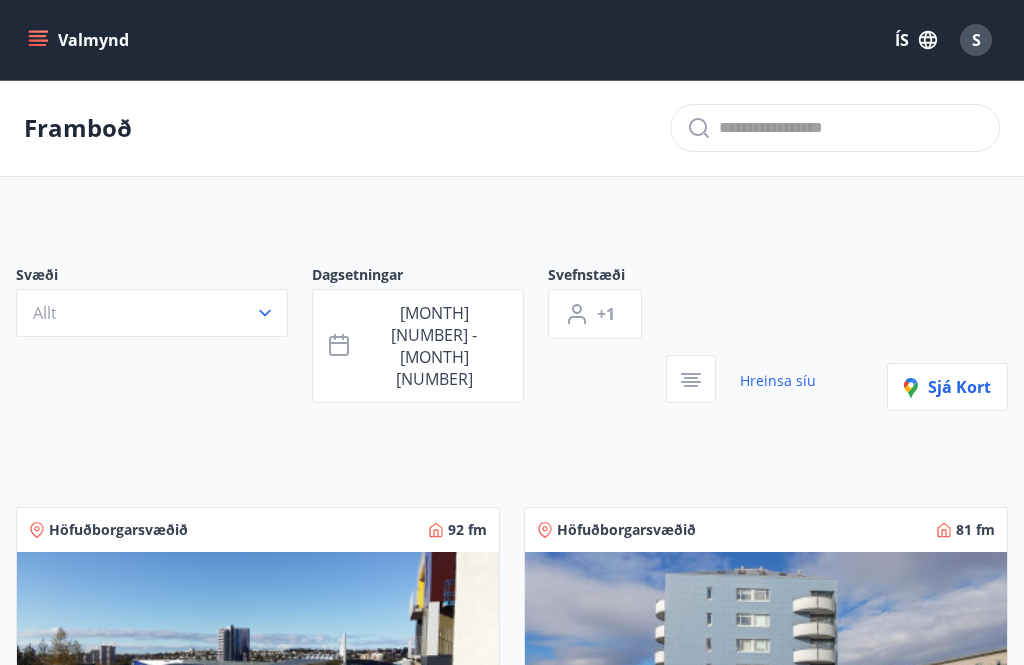 click on "[MONTH] [NUMBER] - [MONTH] [NUMBER]" at bounding box center [434, 346] 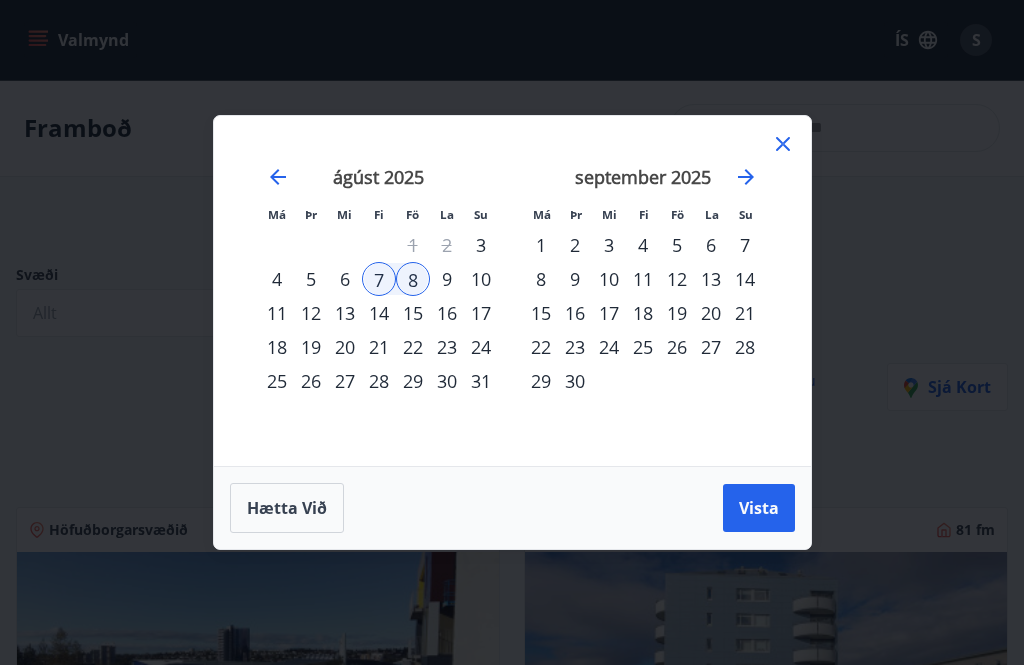 click on "20" at bounding box center [345, 347] 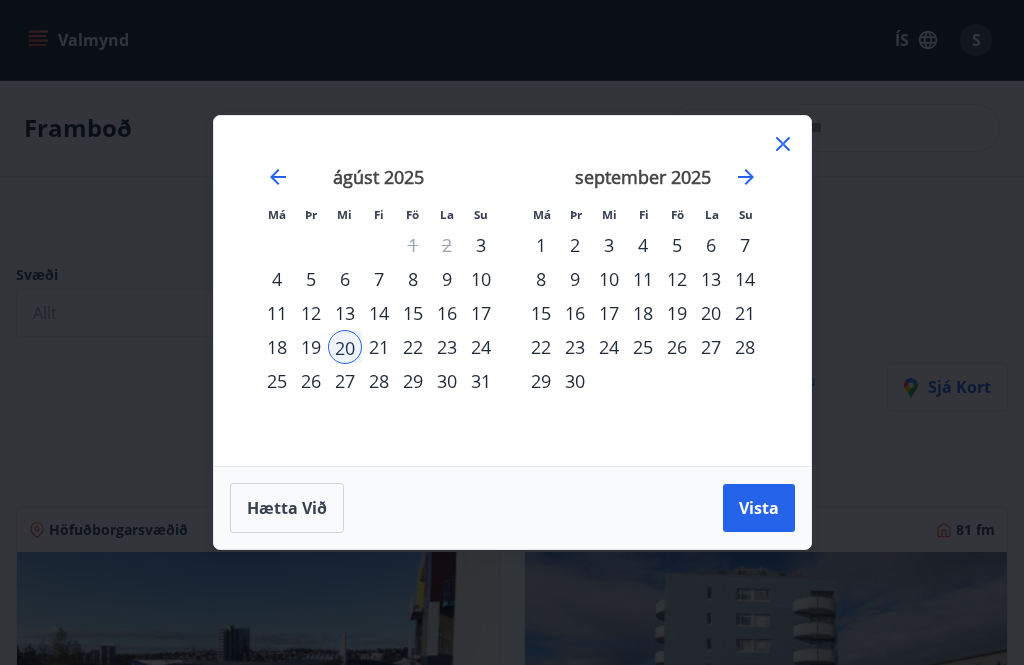 click on "24" at bounding box center [481, 347] 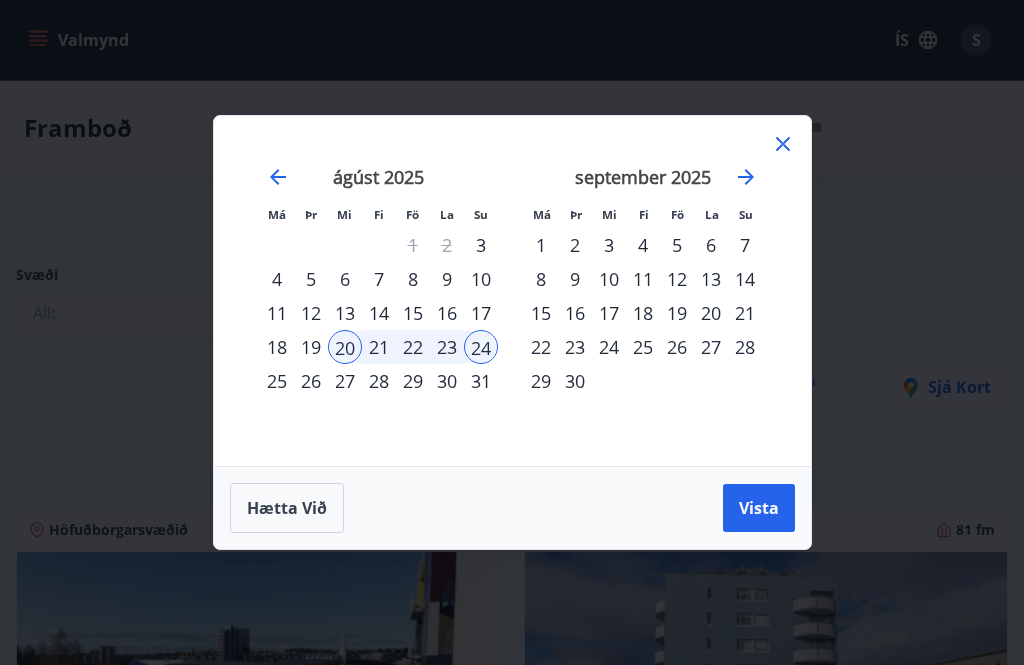 click on "Vista" at bounding box center [759, 508] 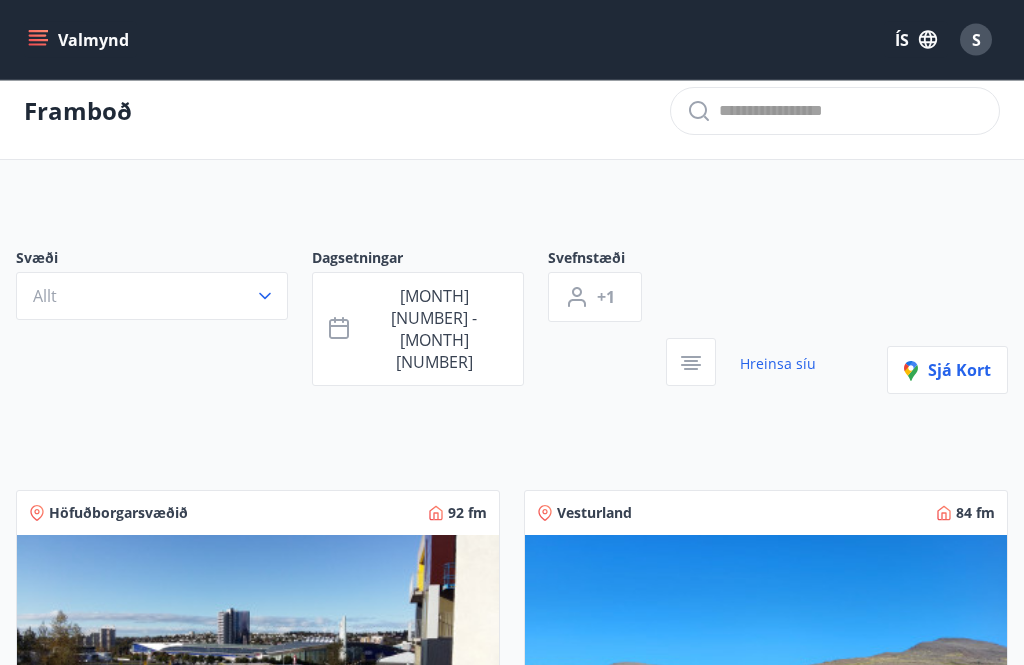 scroll, scrollTop: 0, scrollLeft: 0, axis: both 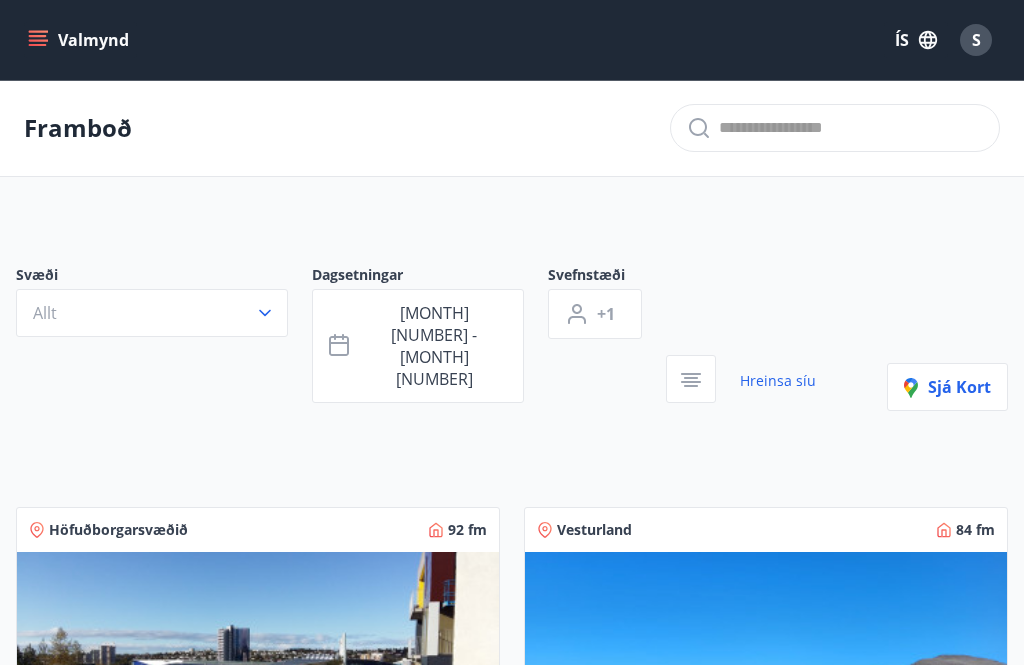 click on "[MONTH] [NUMBER] - [MONTH] [NUMBER]" at bounding box center (418, 346) 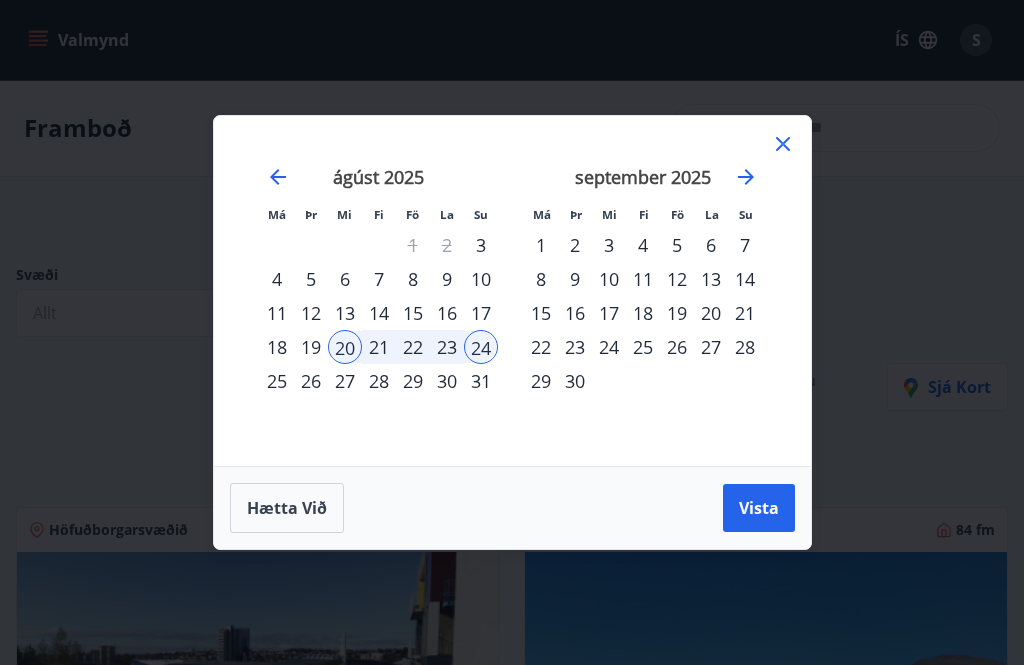 click on "20" at bounding box center (345, 347) 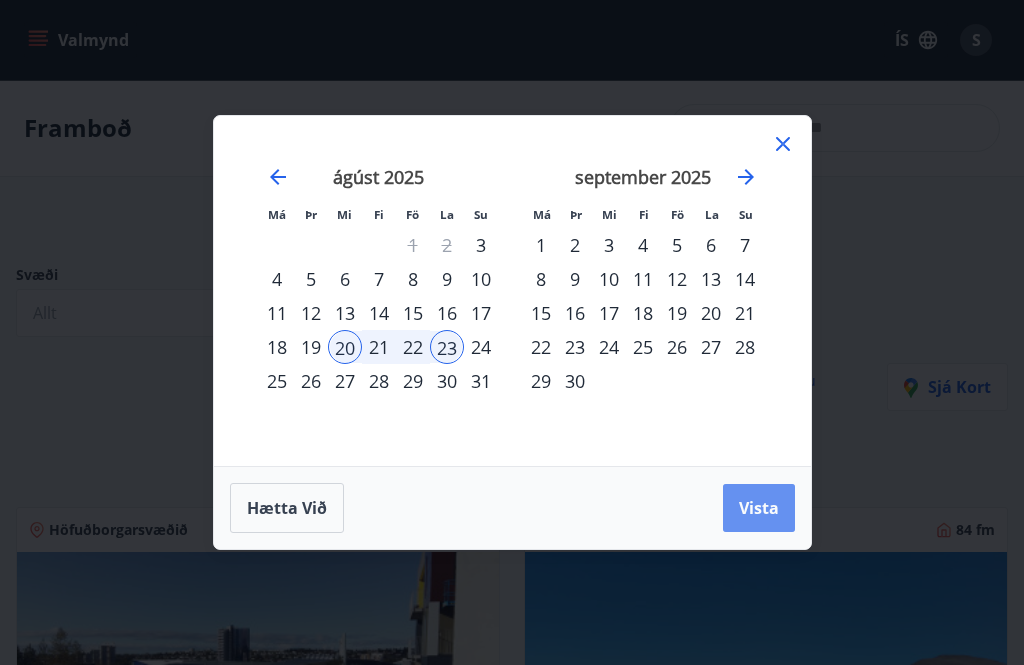 click on "Vista" at bounding box center (759, 508) 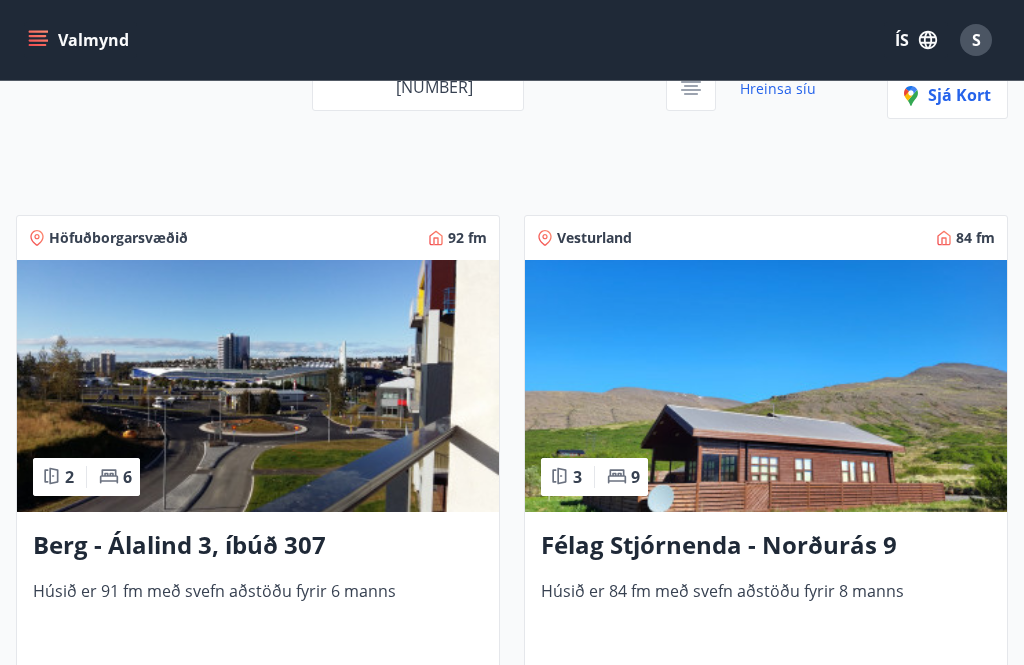scroll, scrollTop: 310, scrollLeft: 0, axis: vertical 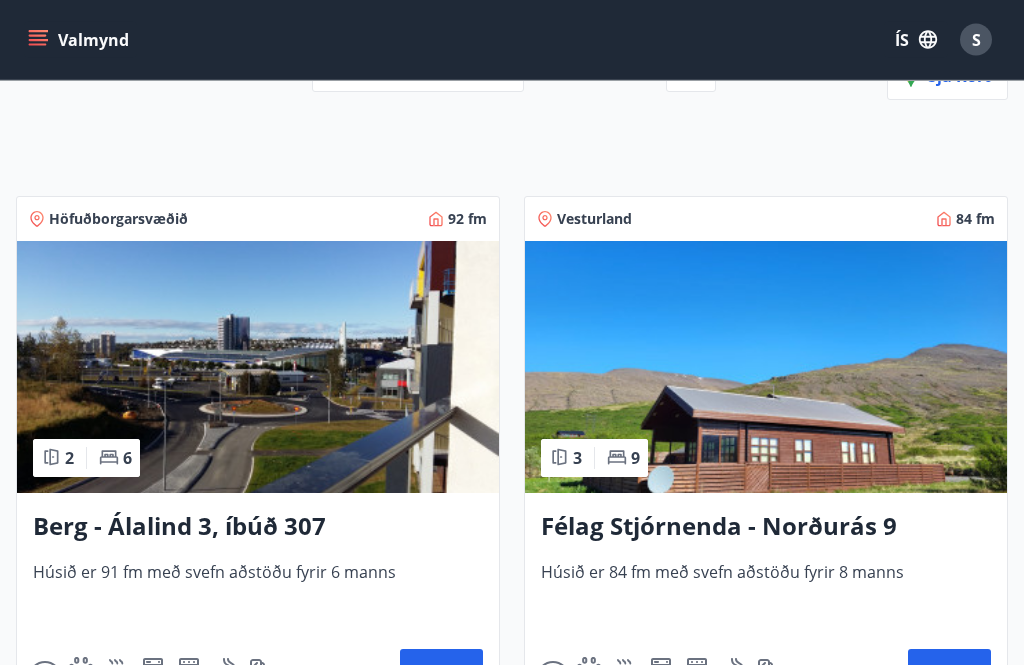 click on "Félag Stjórnenda - Norðurás 9" at bounding box center (766, 528) 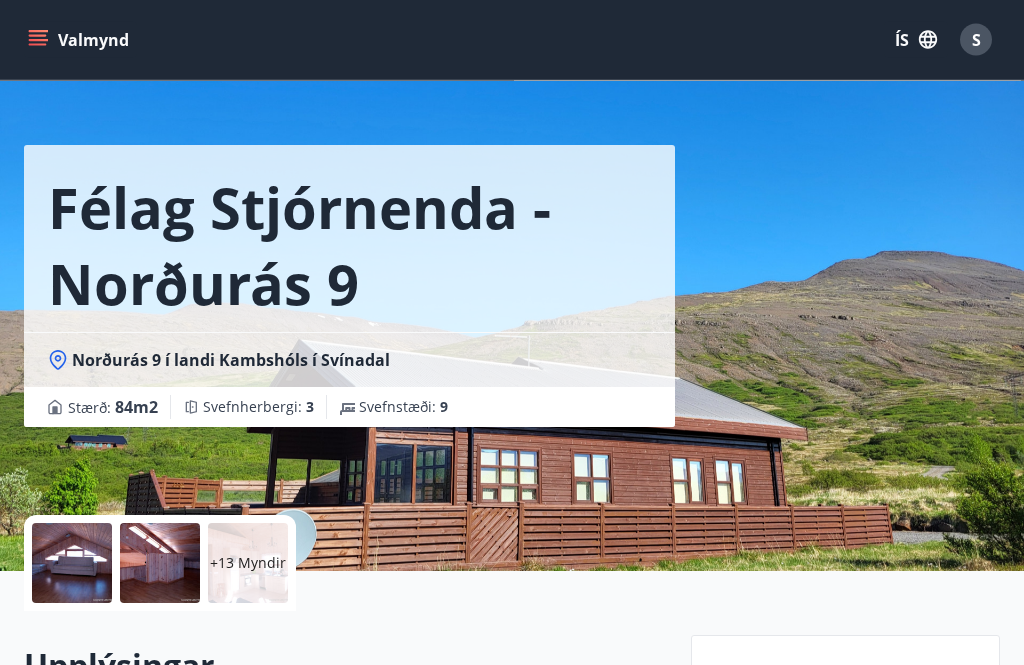 scroll, scrollTop: 0, scrollLeft: 0, axis: both 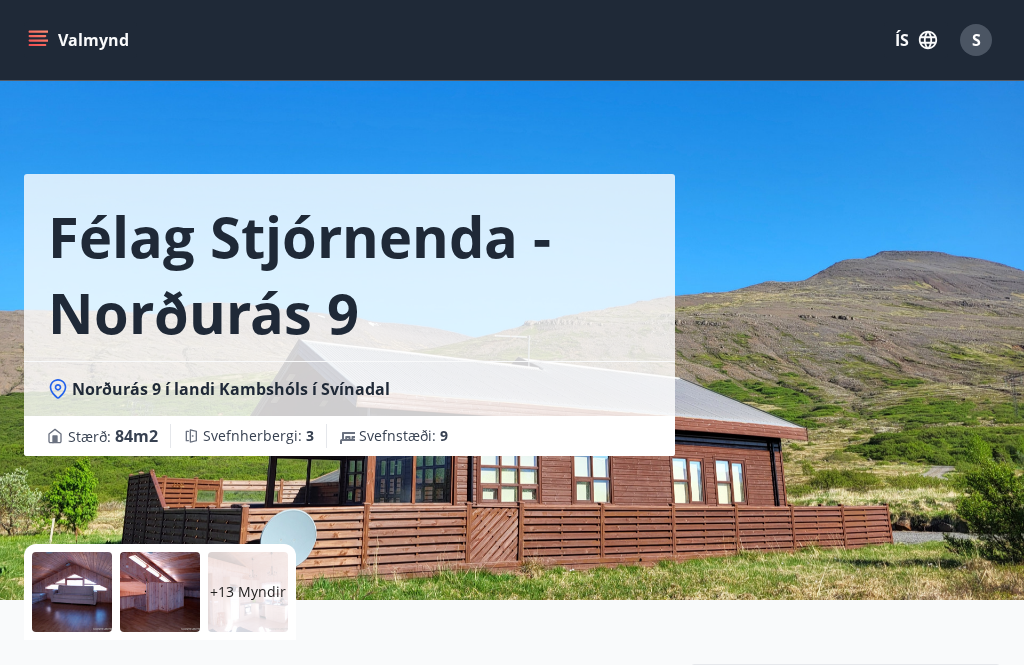click 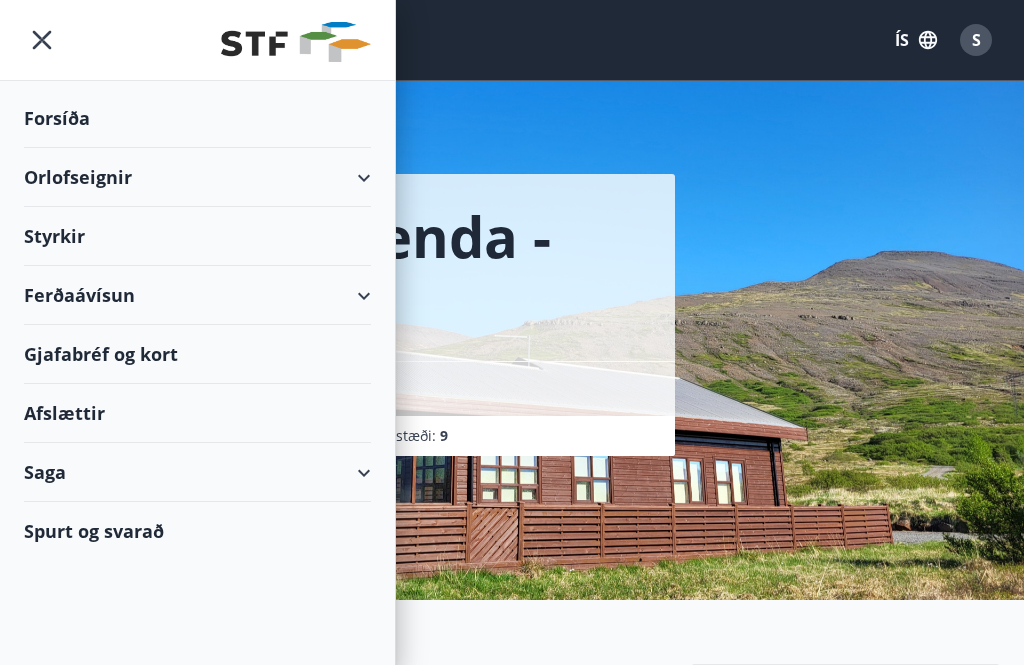 click on "Orlofseignir" at bounding box center (197, 177) 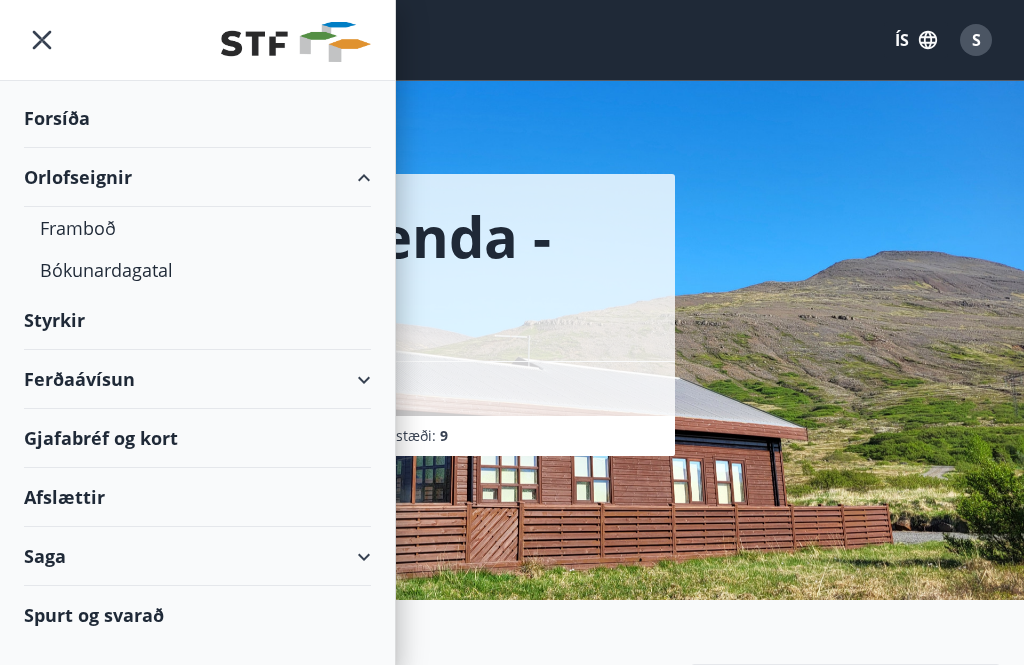 click on "Orlofseignir" at bounding box center (197, 177) 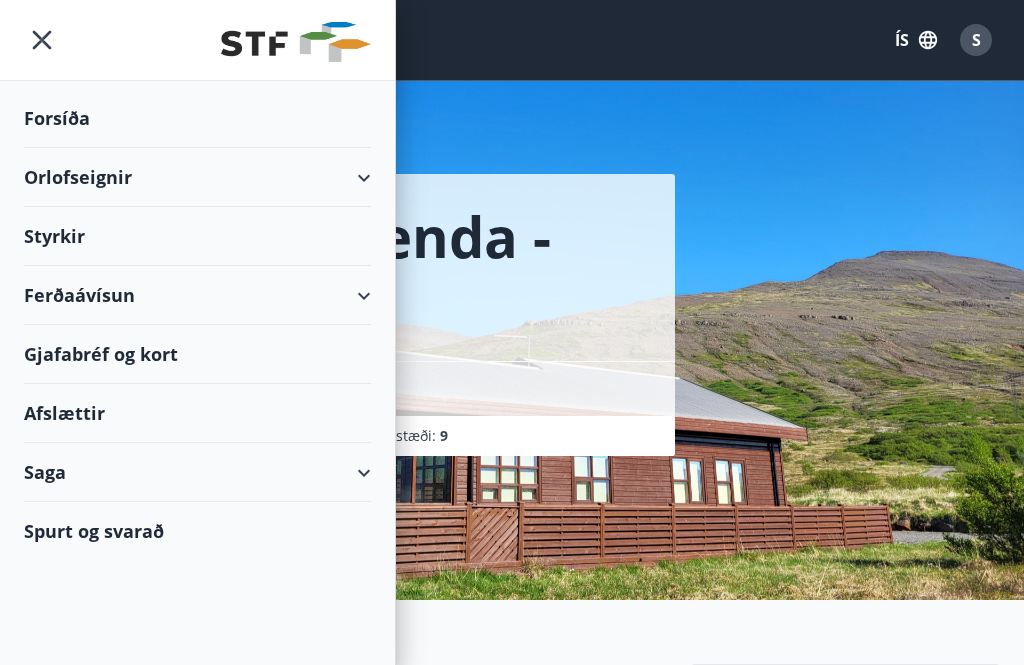 click on "Orlofseignir" at bounding box center [197, 177] 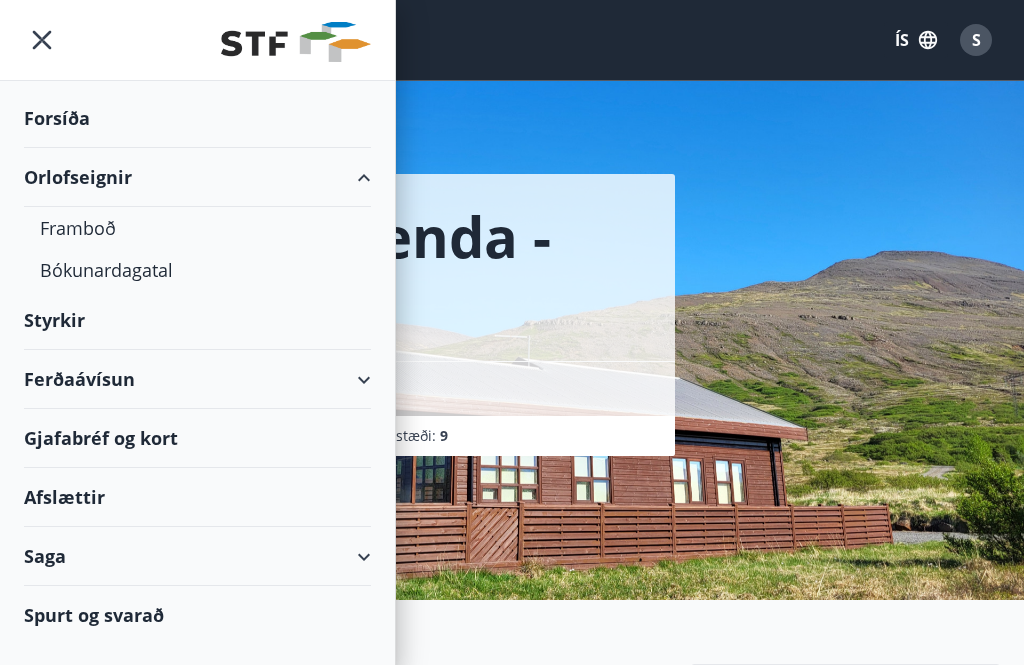 click on "Bókunardagatal" at bounding box center (197, 270) 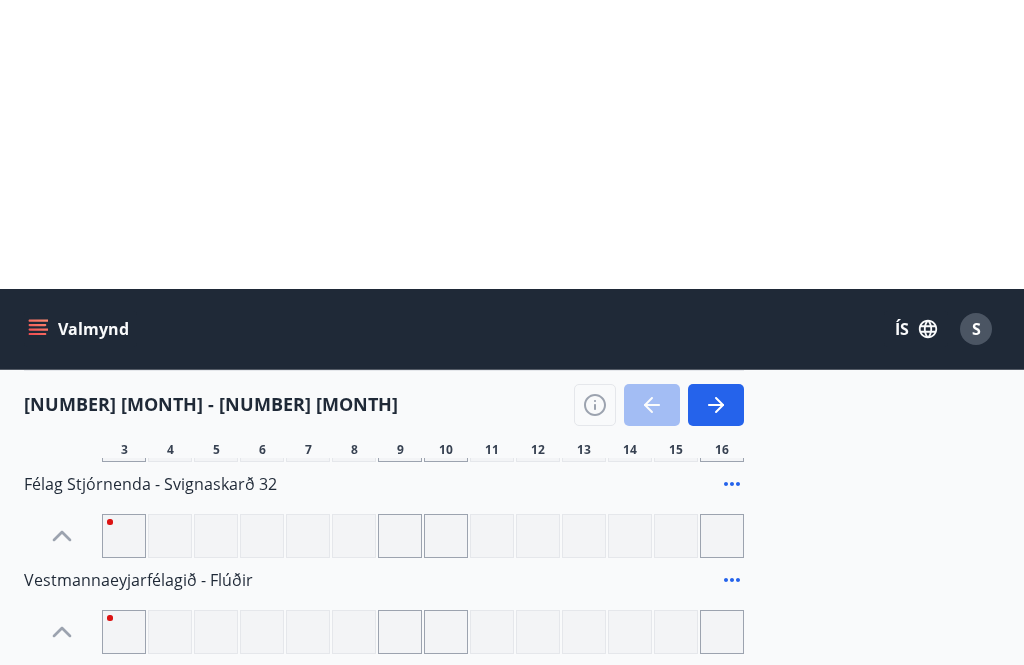 scroll, scrollTop: 0, scrollLeft: 0, axis: both 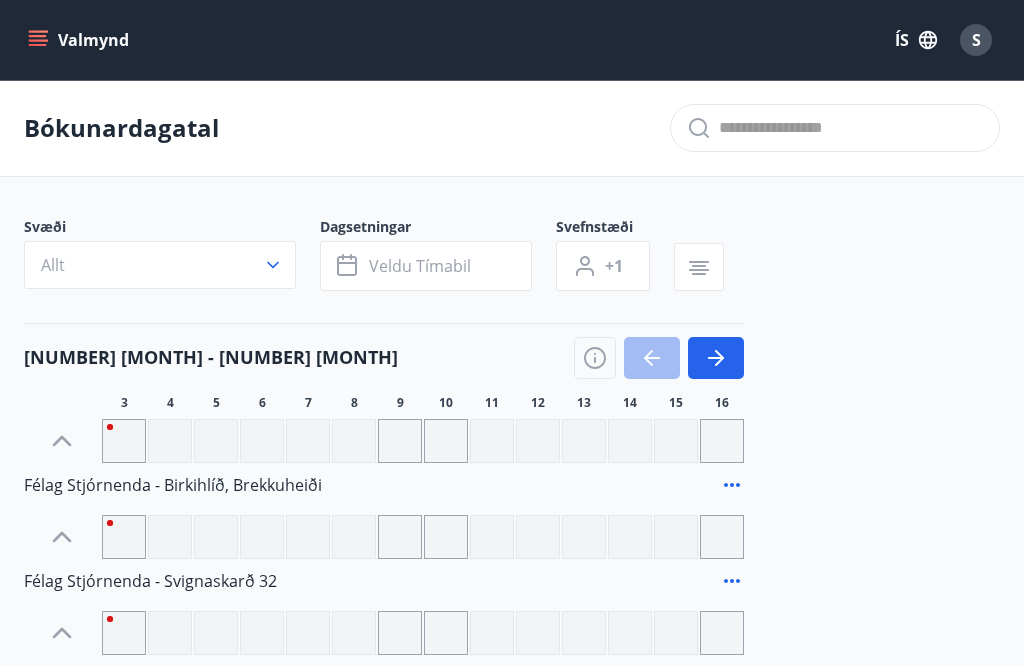 click on "7" at bounding box center (308, 403) 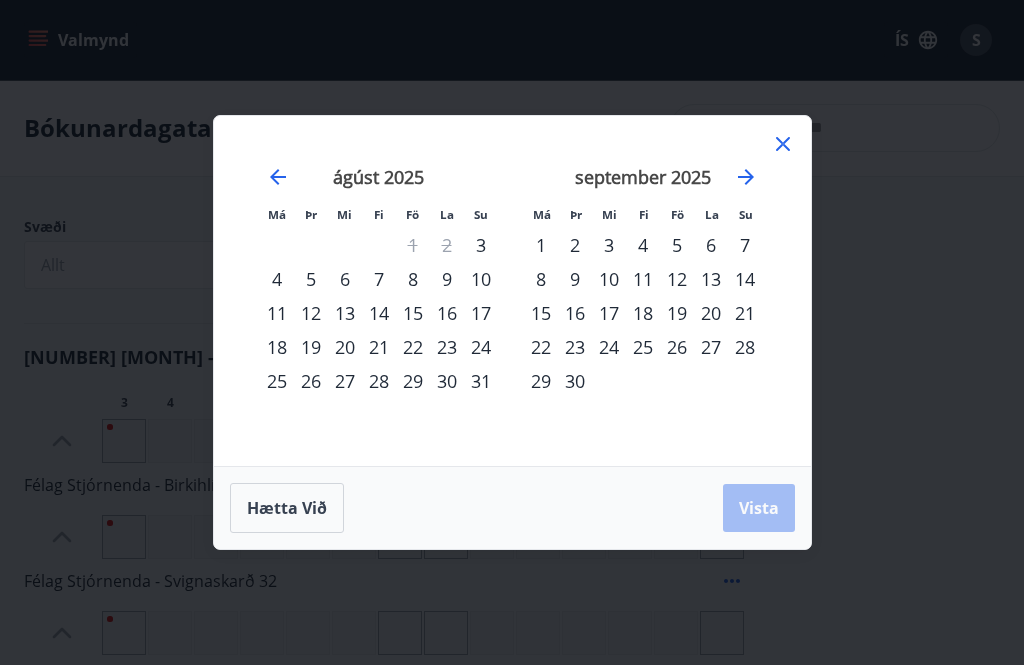 click on "7" at bounding box center [379, 279] 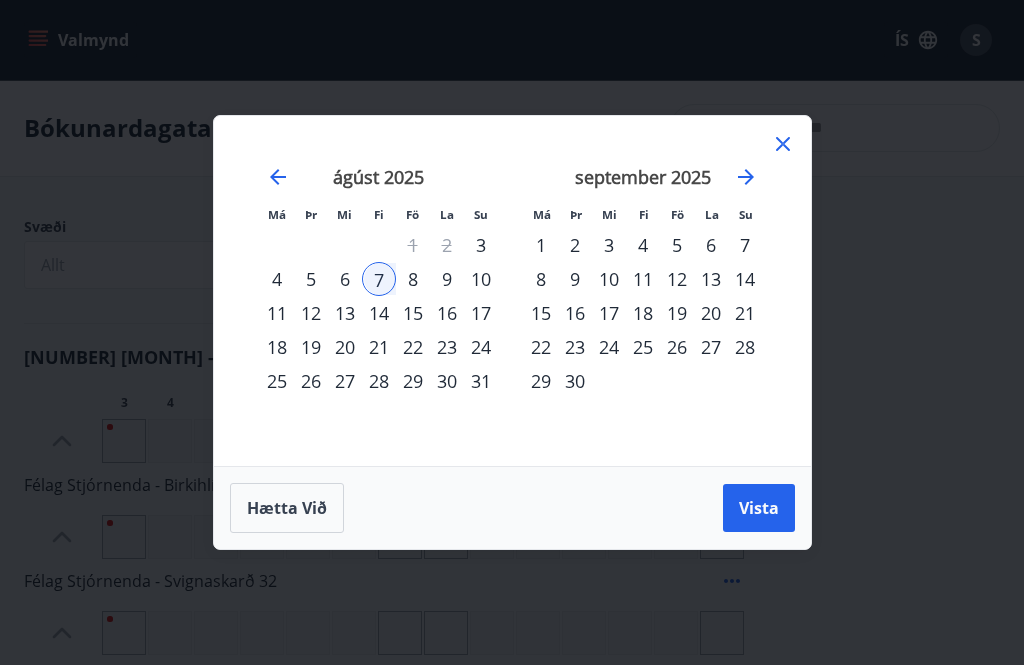 click on "7" at bounding box center (379, 279) 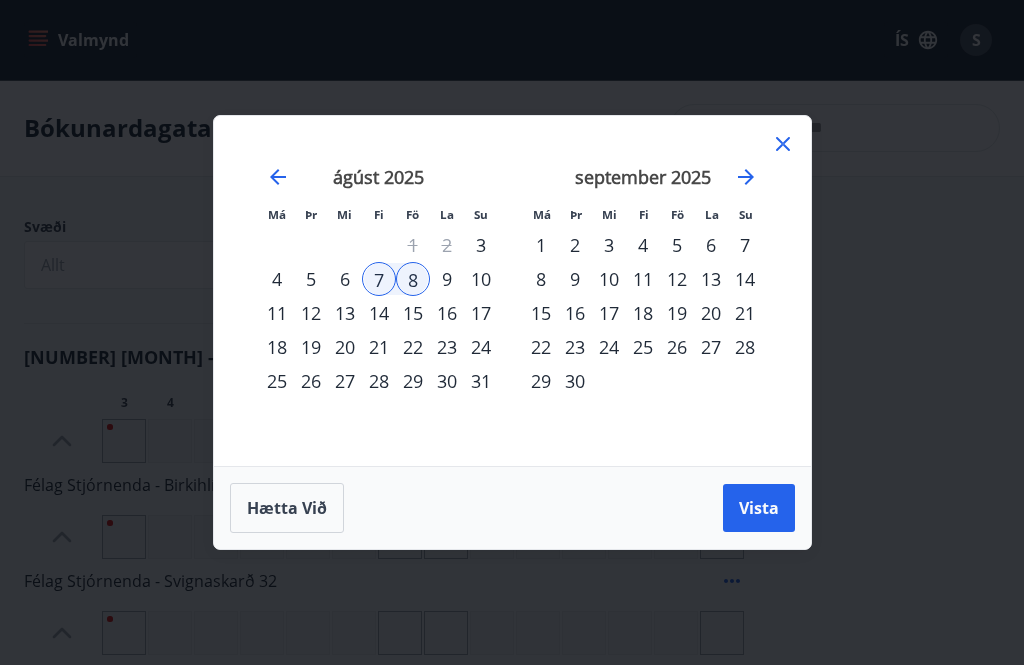 click on "Vista" at bounding box center [759, 508] 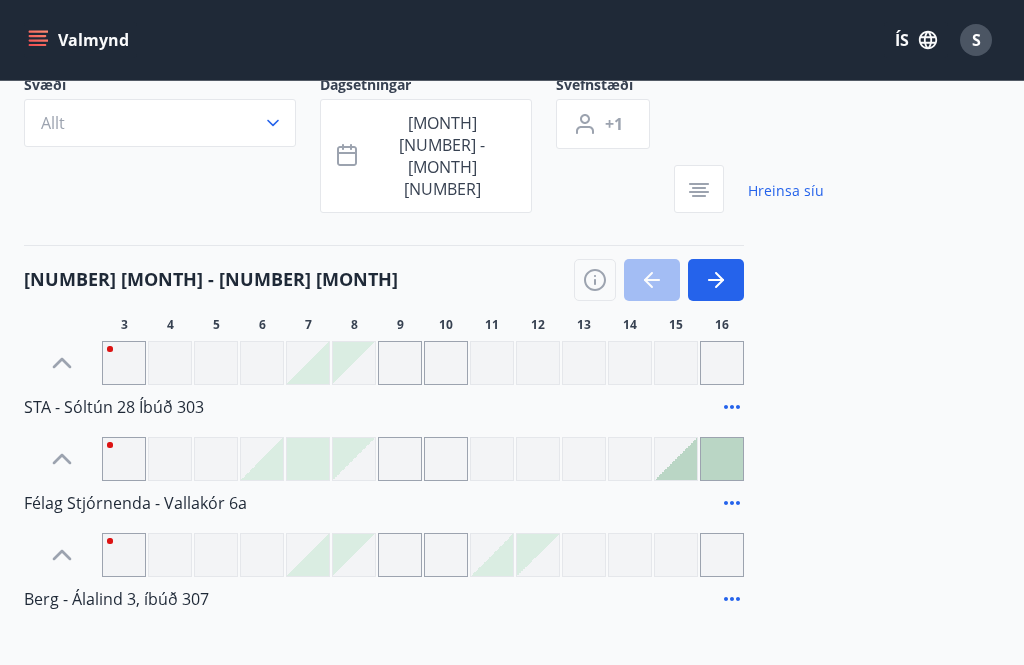 scroll, scrollTop: 97, scrollLeft: 0, axis: vertical 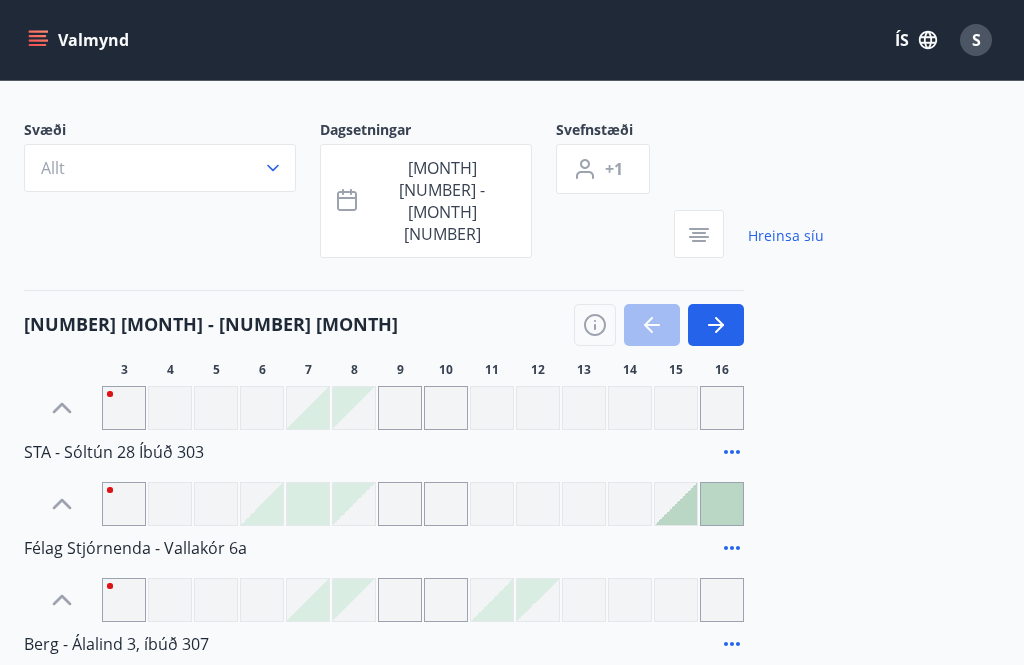 click 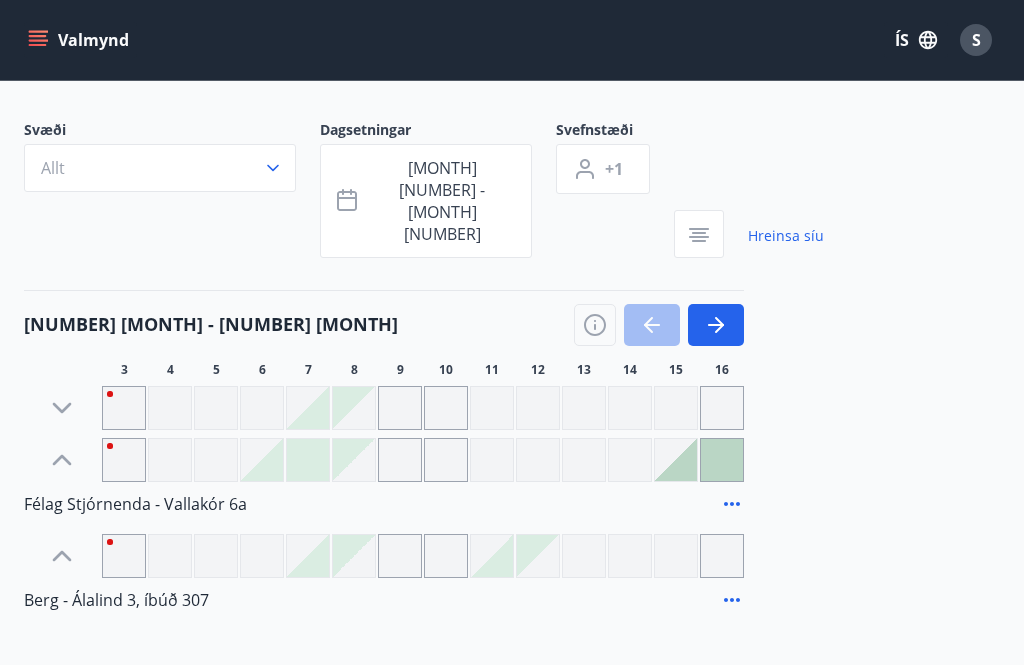 click 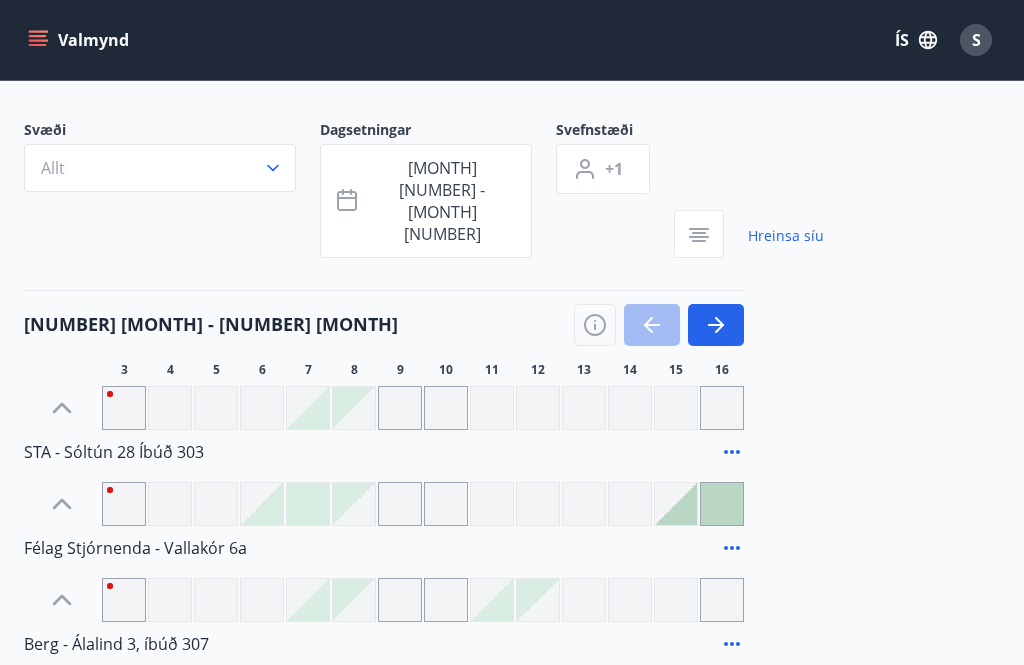 click at bounding box center (308, 408) 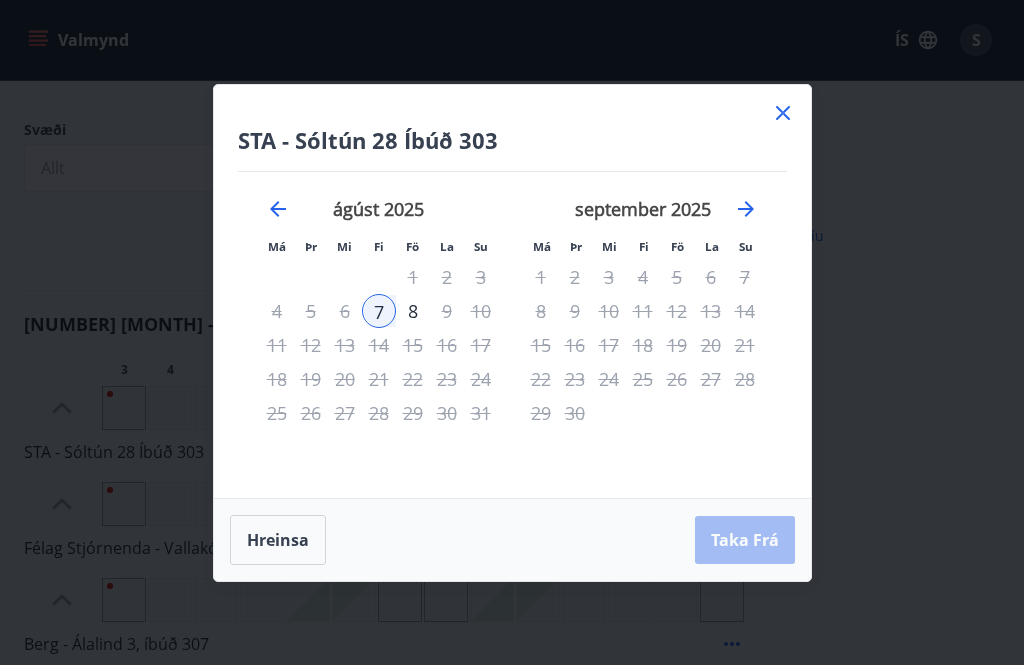 click 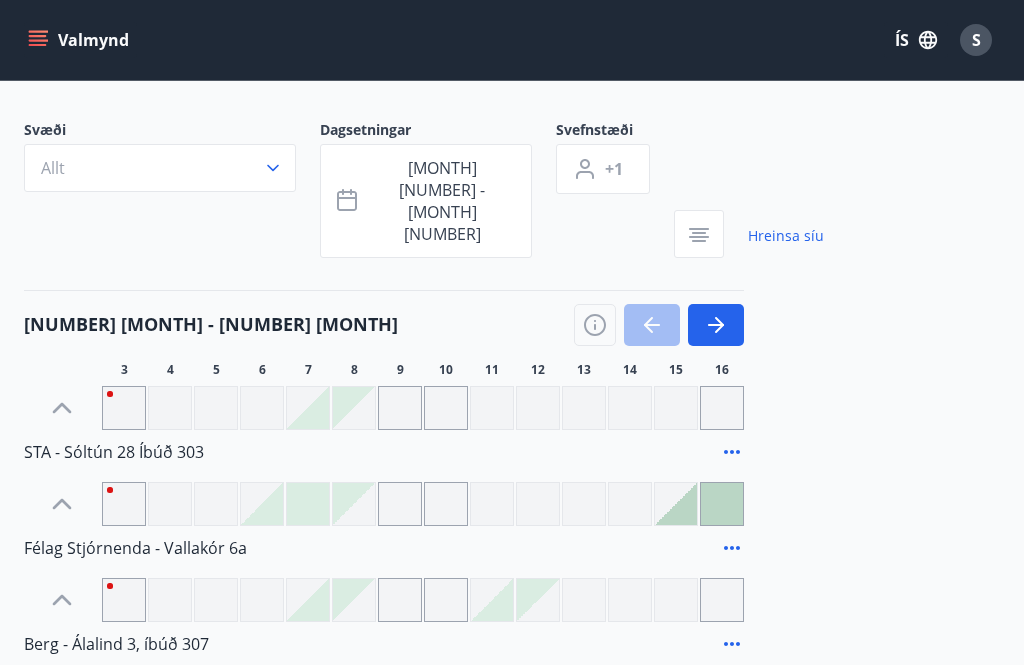 click at bounding box center (262, 504) 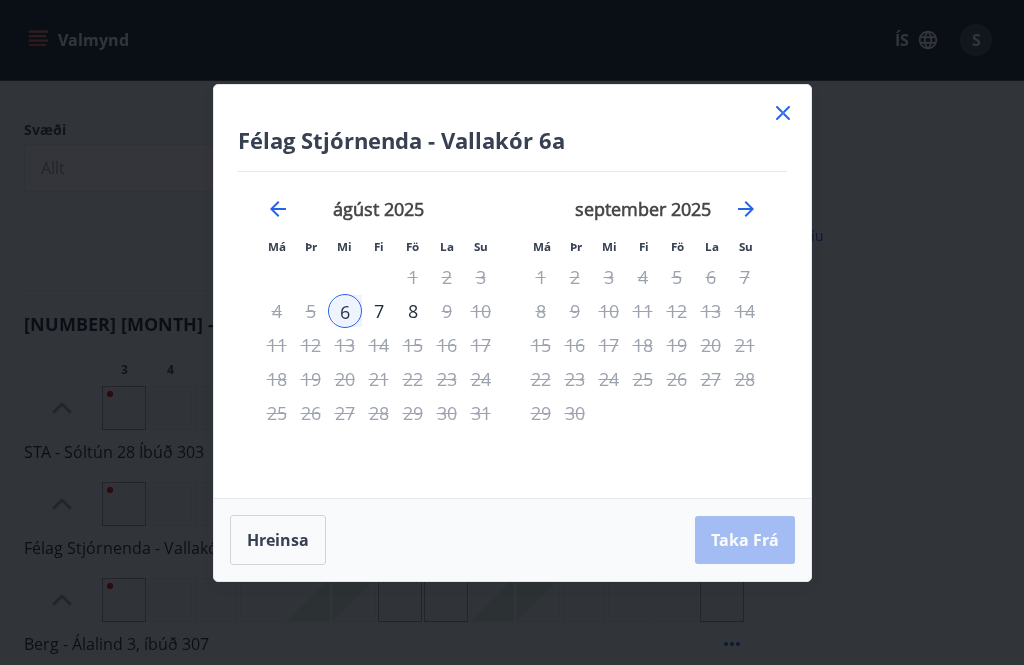 click on "8" at bounding box center (413, 311) 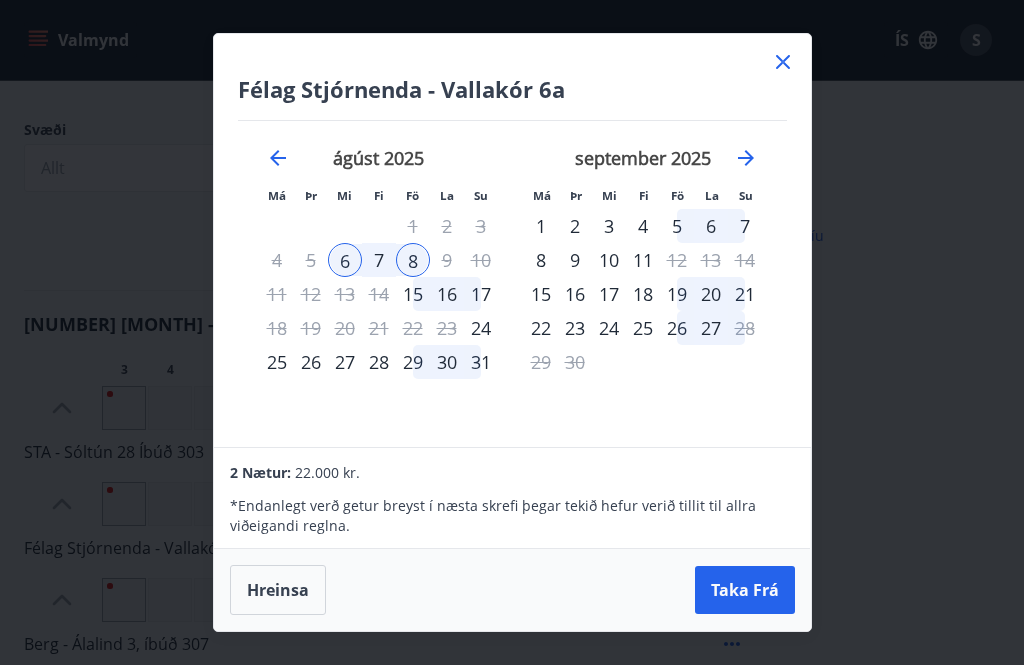 click on "Hreinsa" at bounding box center (278, 590) 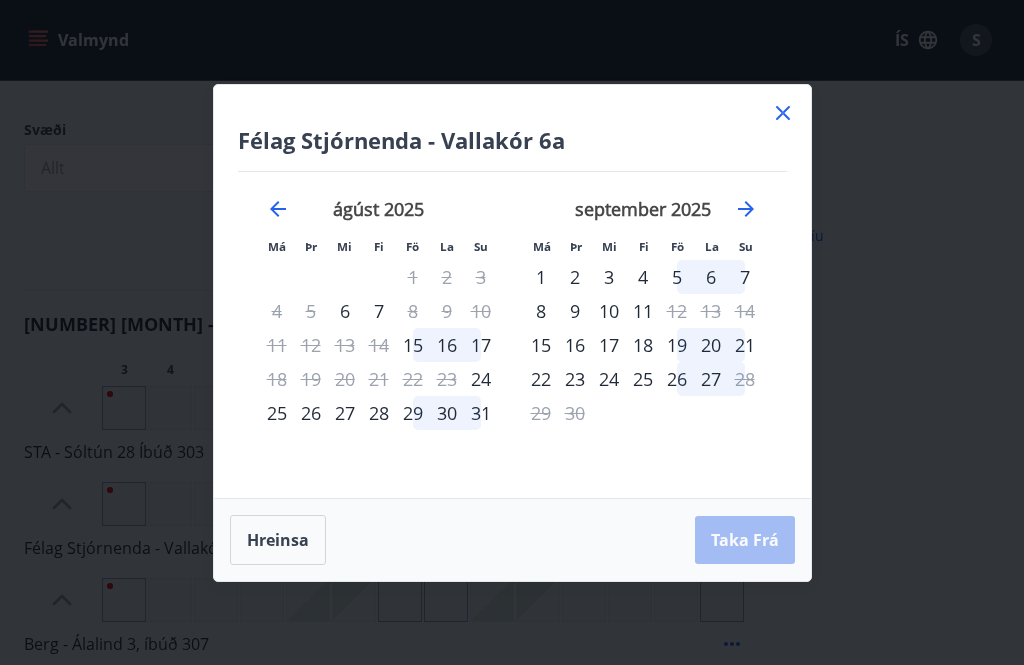 click 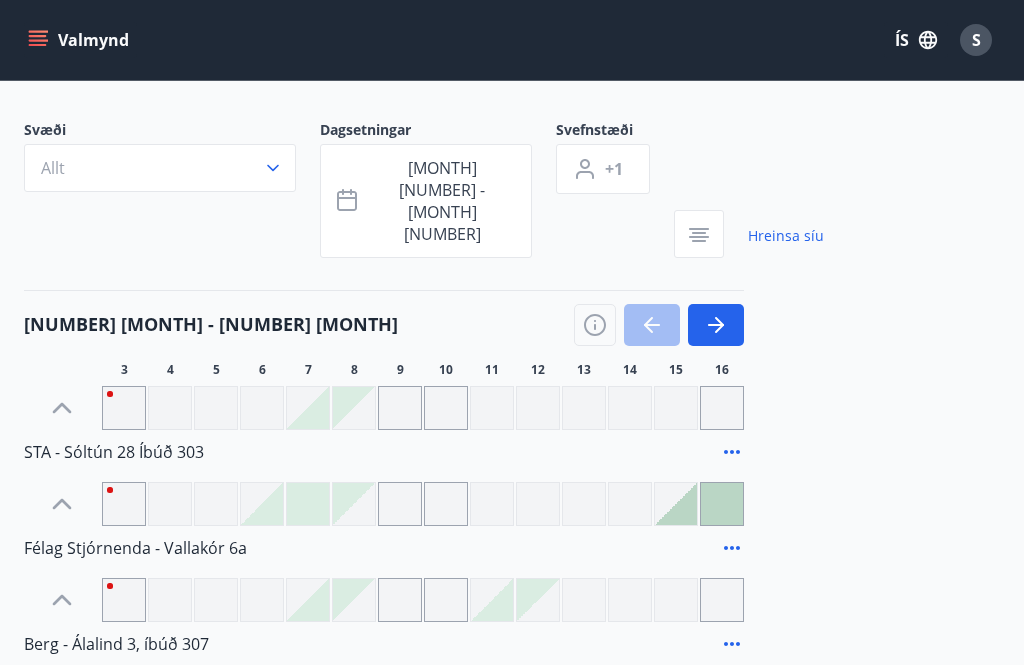 click at bounding box center (308, 408) 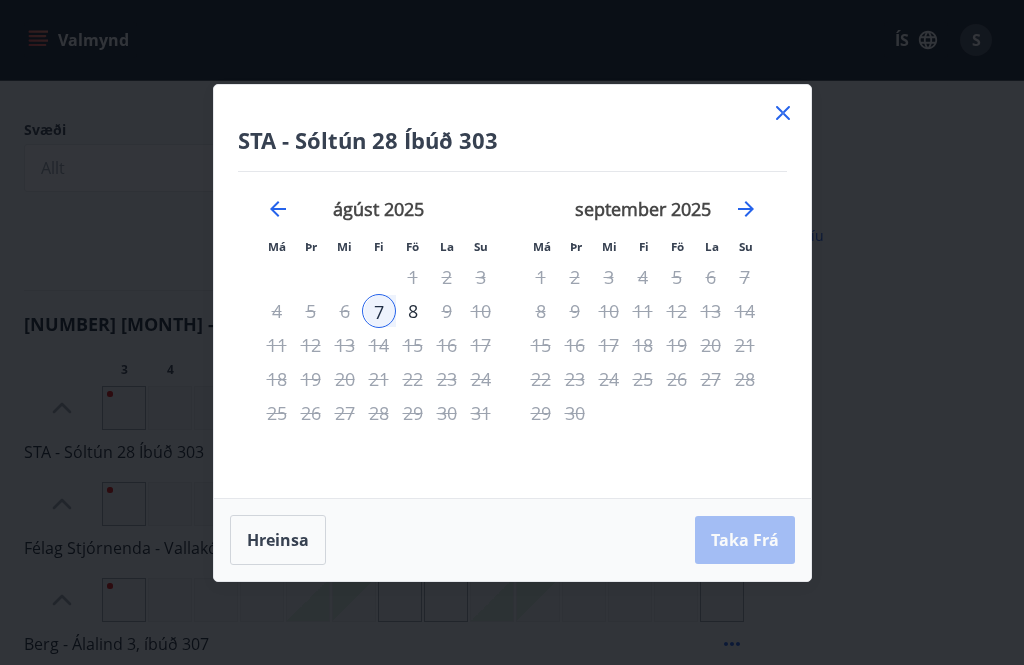 click on "8" at bounding box center (413, 311) 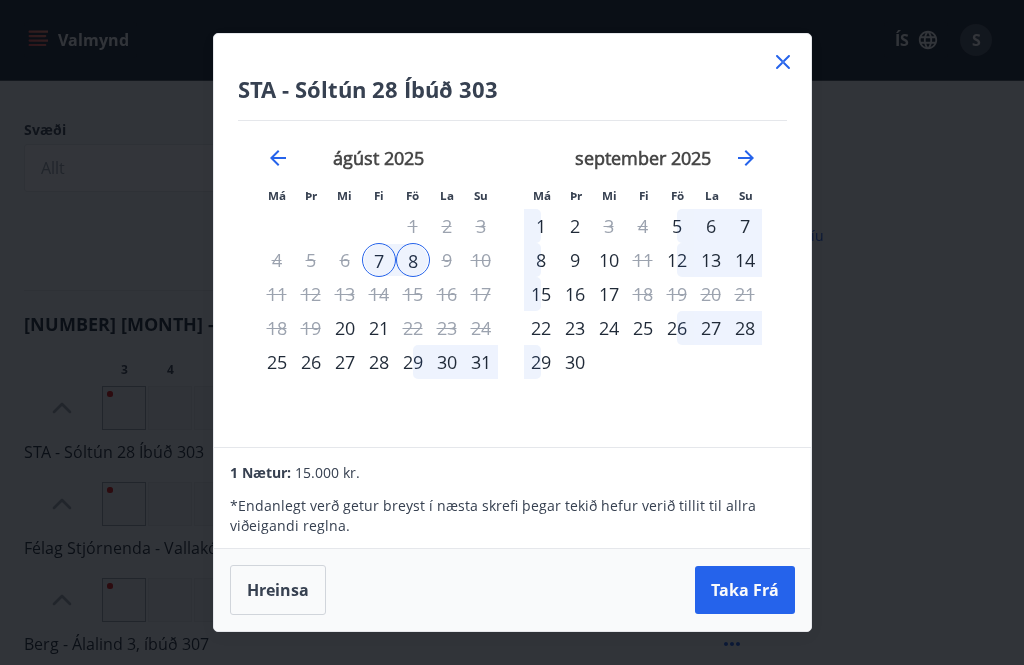 click on "Taka Frá" at bounding box center [745, 590] 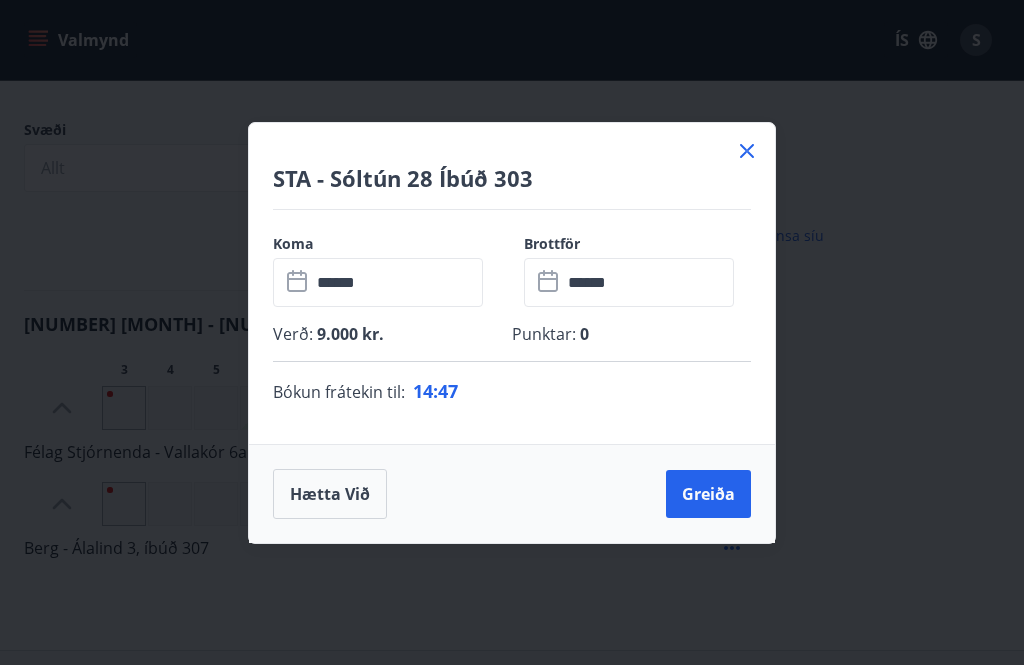 click on "Greiða" at bounding box center (708, 494) 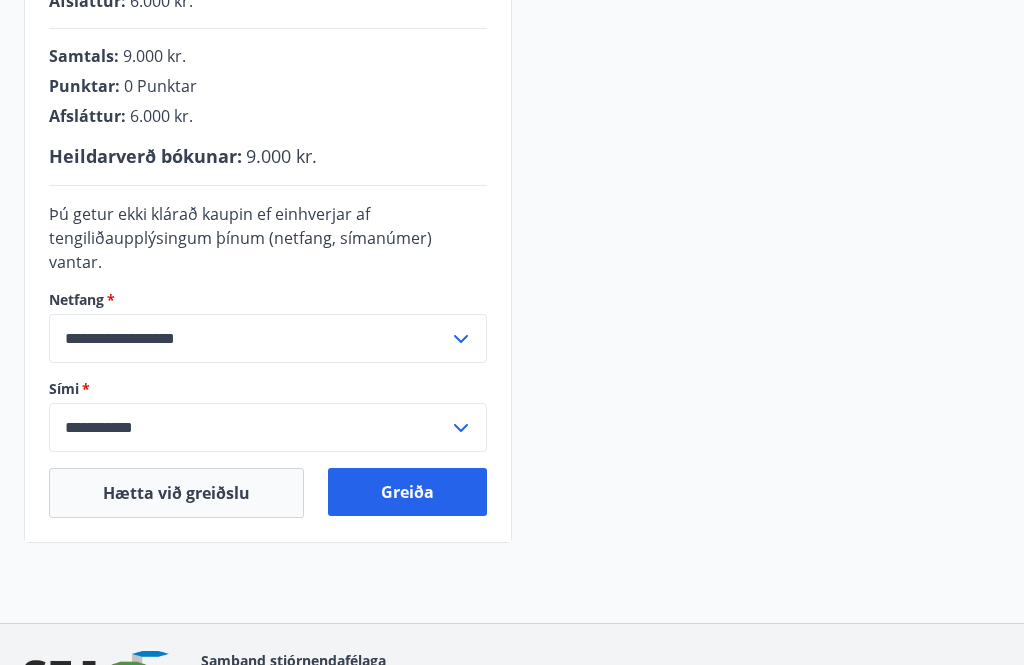 scroll, scrollTop: 599, scrollLeft: 0, axis: vertical 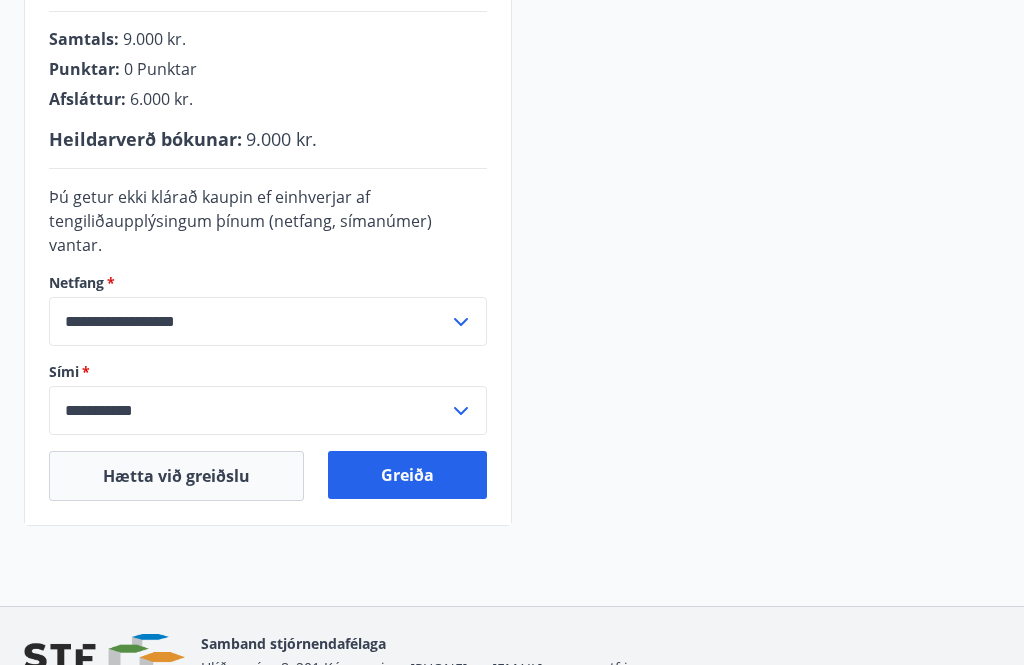 click on "Greiða" at bounding box center (407, 475) 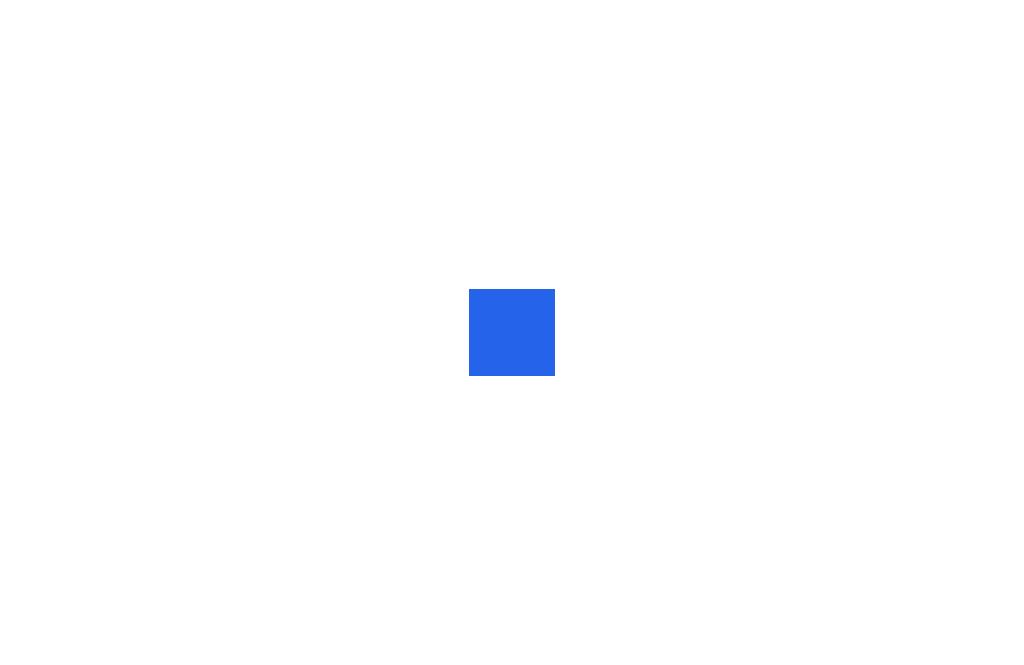scroll, scrollTop: 0, scrollLeft: 0, axis: both 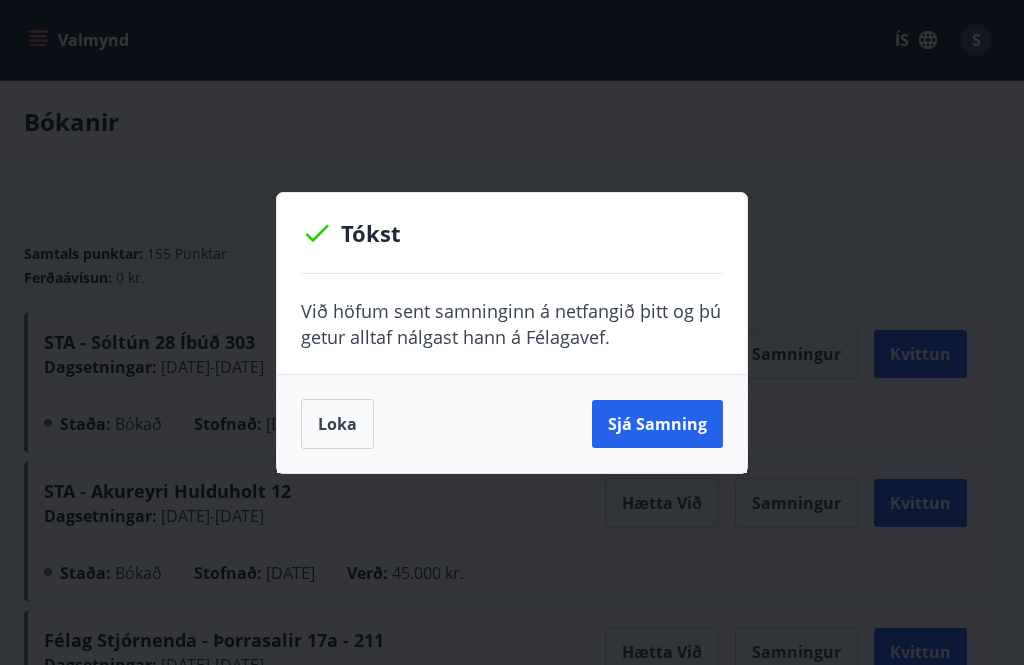 click on "Loka" at bounding box center [337, 424] 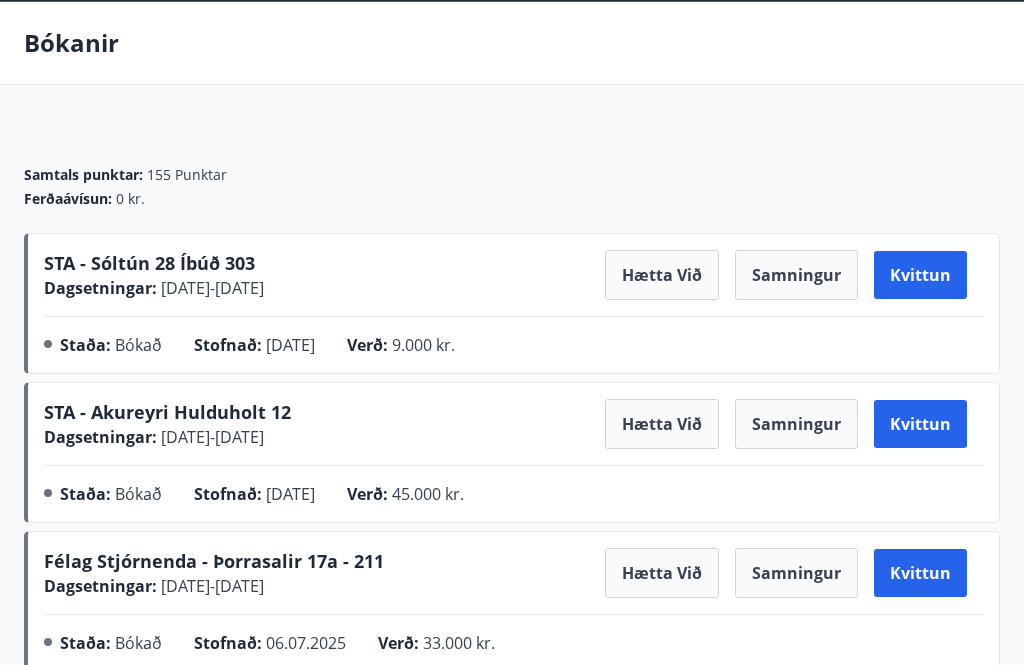 scroll, scrollTop: 0, scrollLeft: 0, axis: both 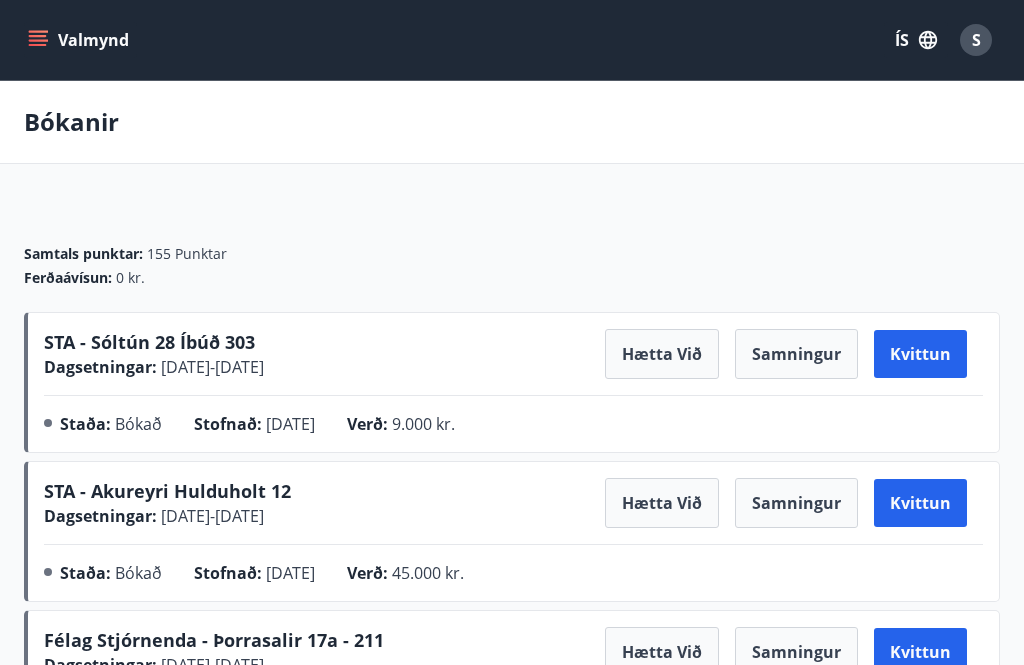 click on "S" at bounding box center (976, 40) 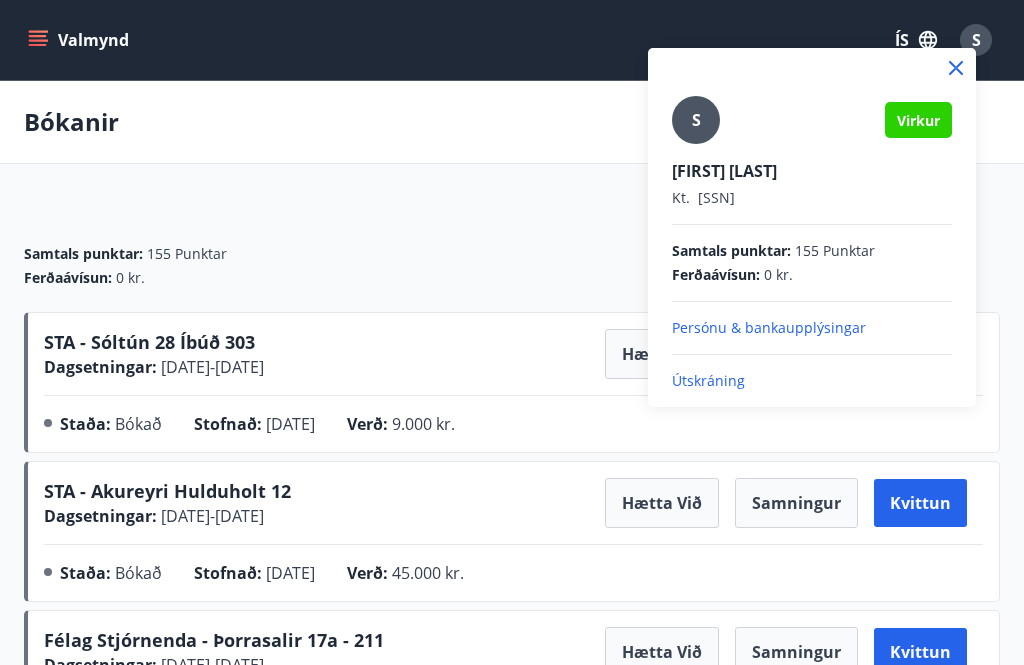 click on "Útskráning" at bounding box center [812, 381] 